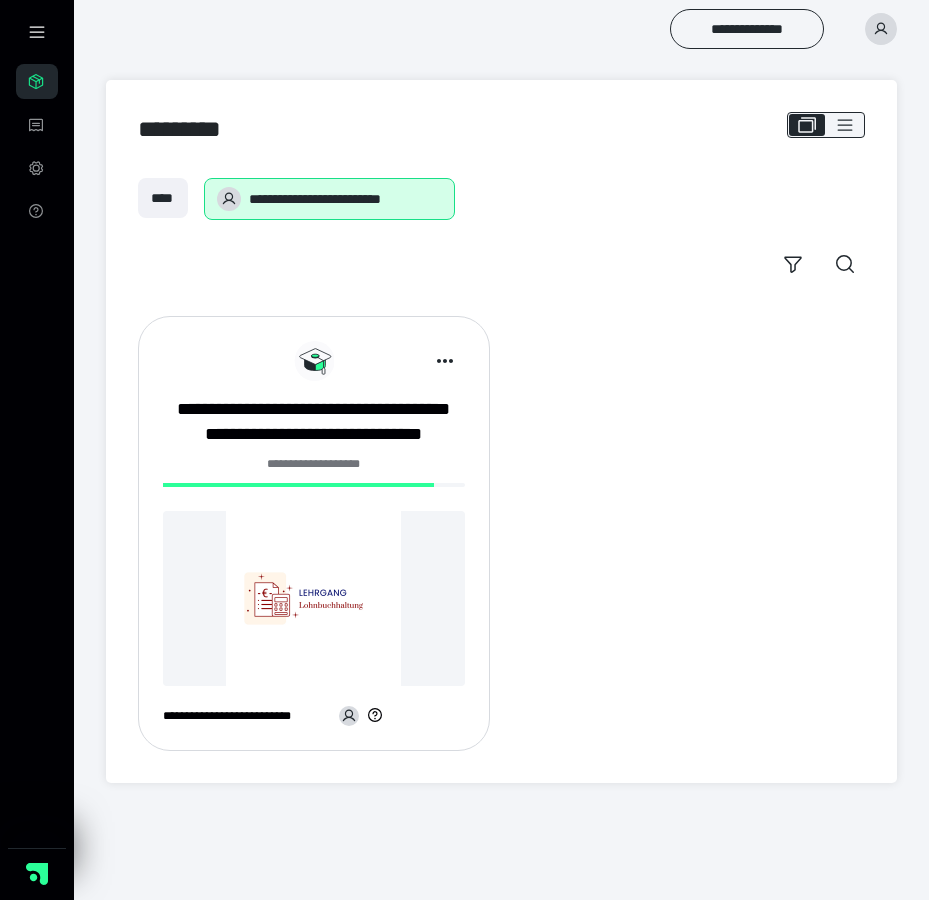 scroll, scrollTop: 0, scrollLeft: 0, axis: both 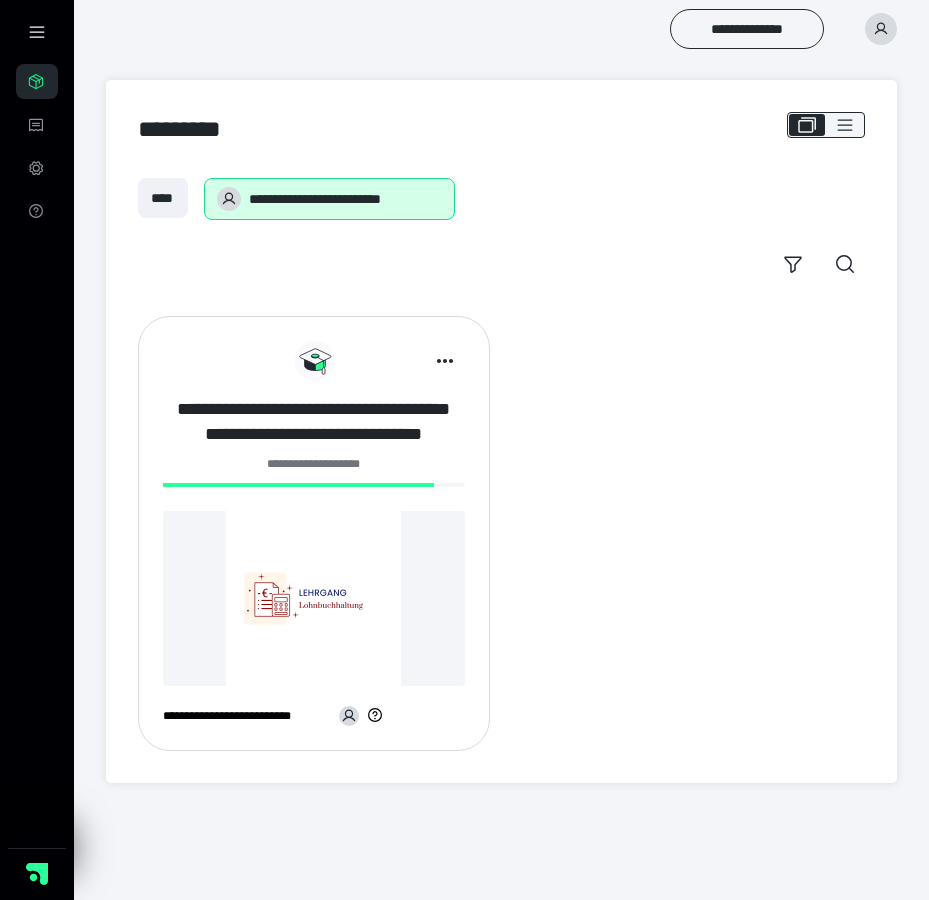 click on "**********" at bounding box center [314, 422] 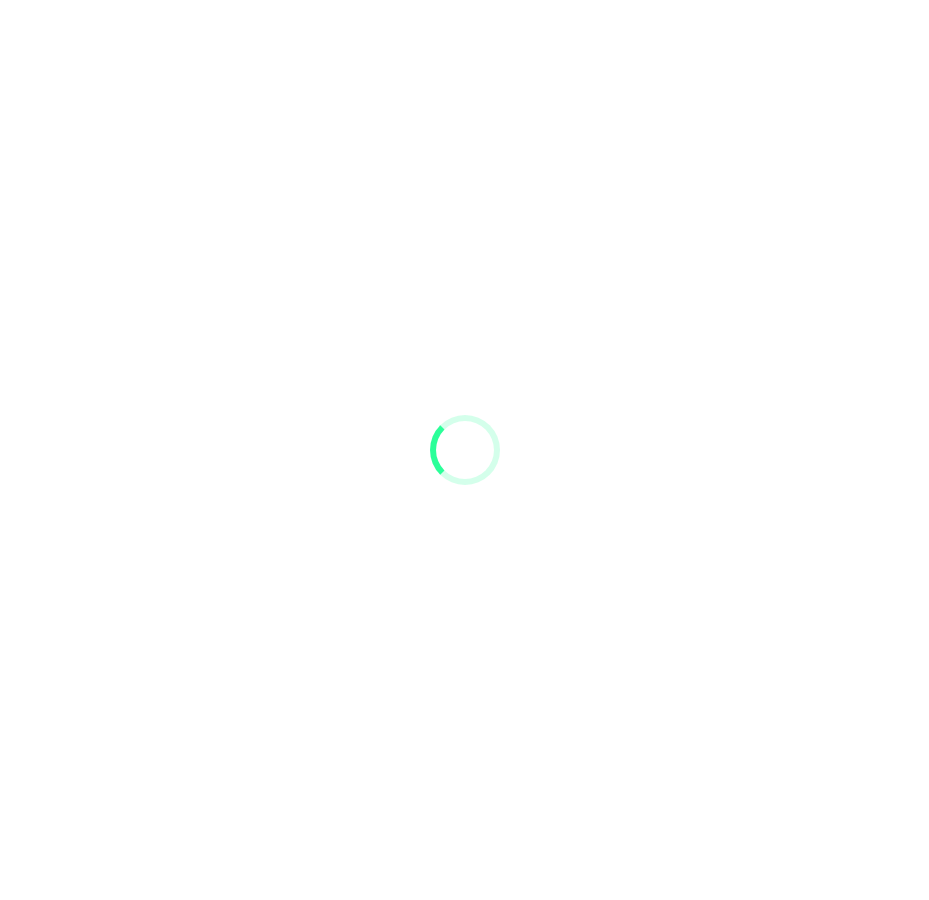 scroll, scrollTop: 0, scrollLeft: 0, axis: both 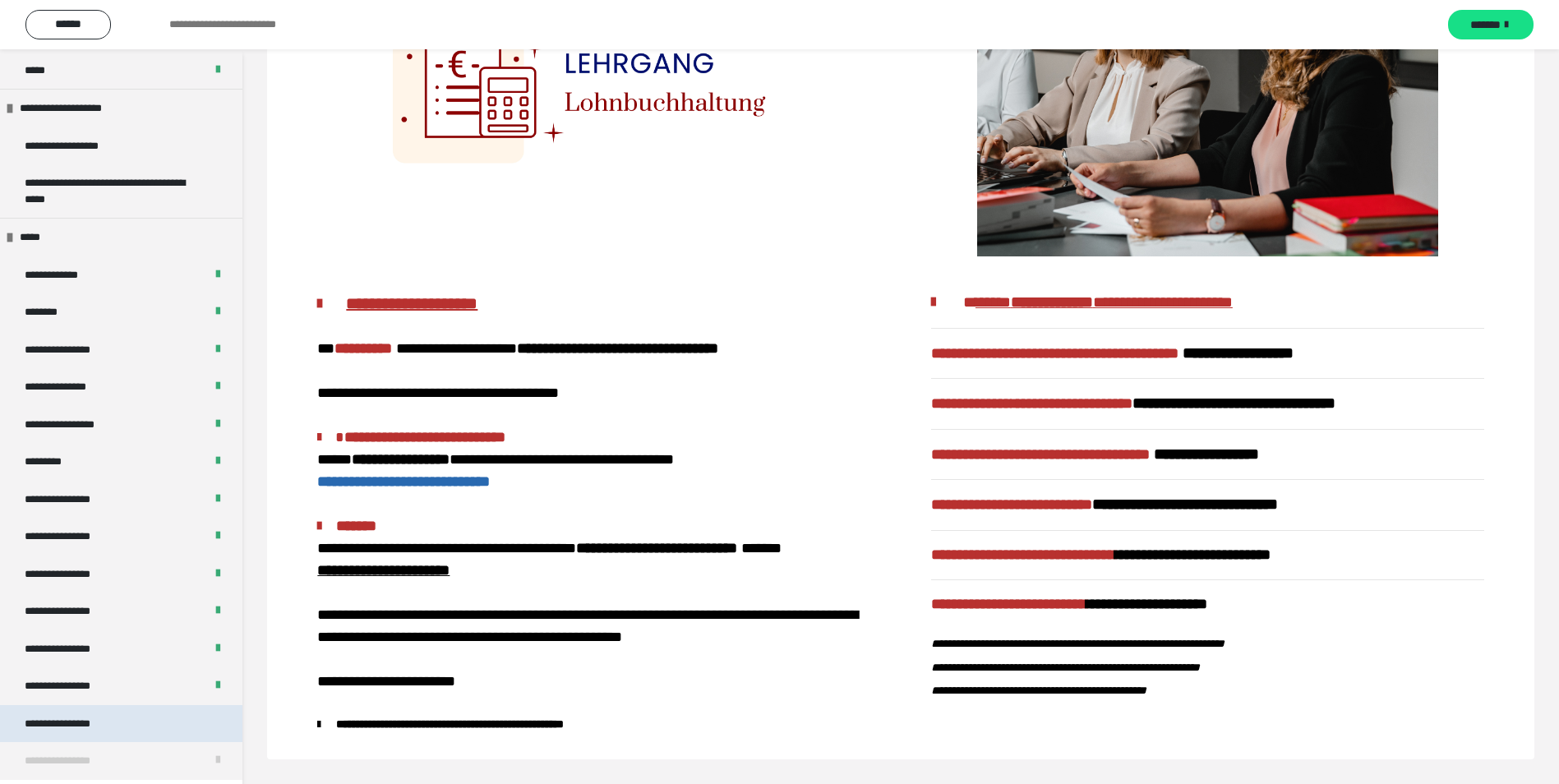 click on "**********" at bounding box center (71, 724) 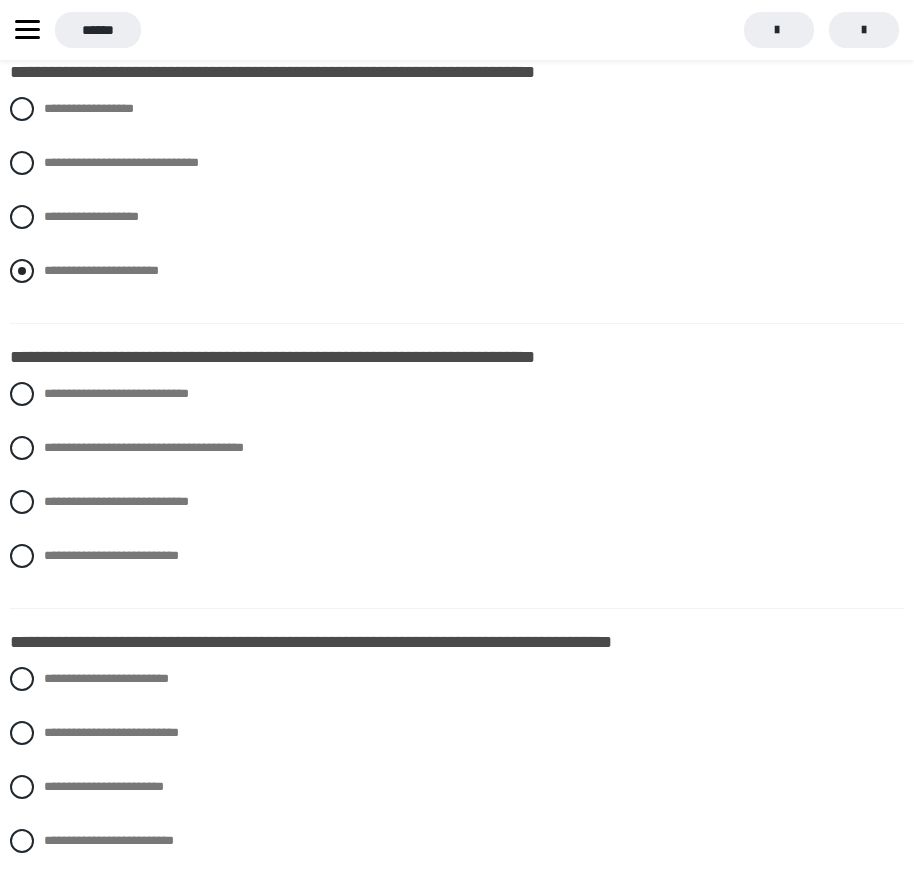 scroll, scrollTop: 100, scrollLeft: 0, axis: vertical 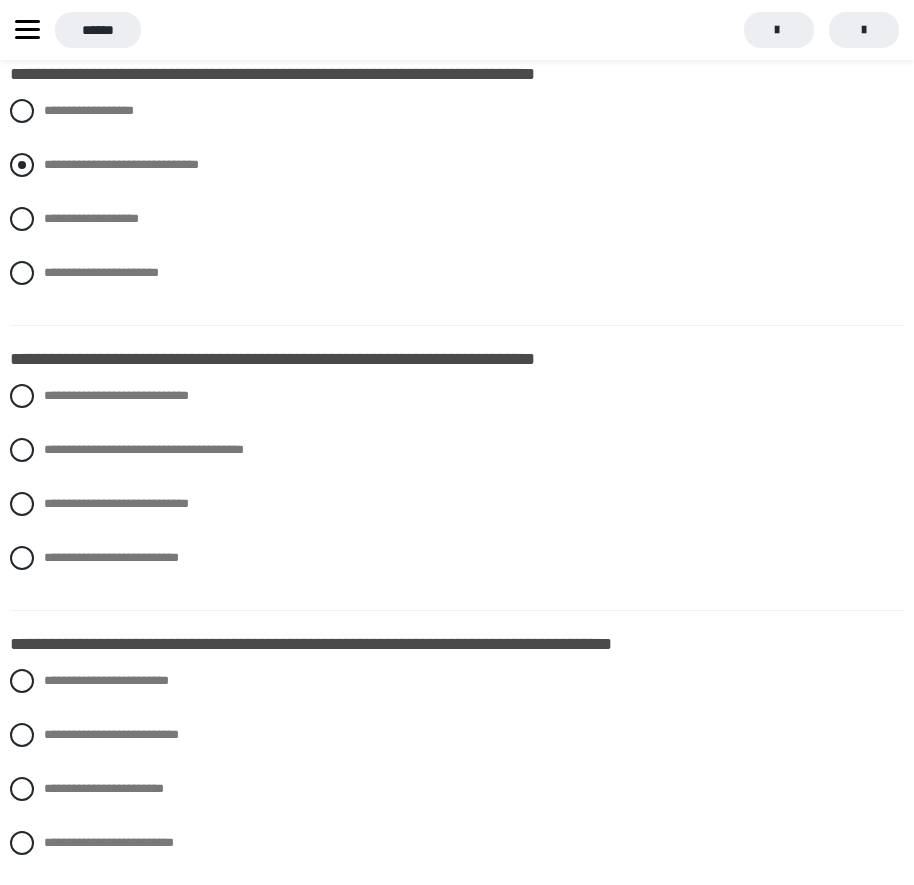 click at bounding box center [22, 165] 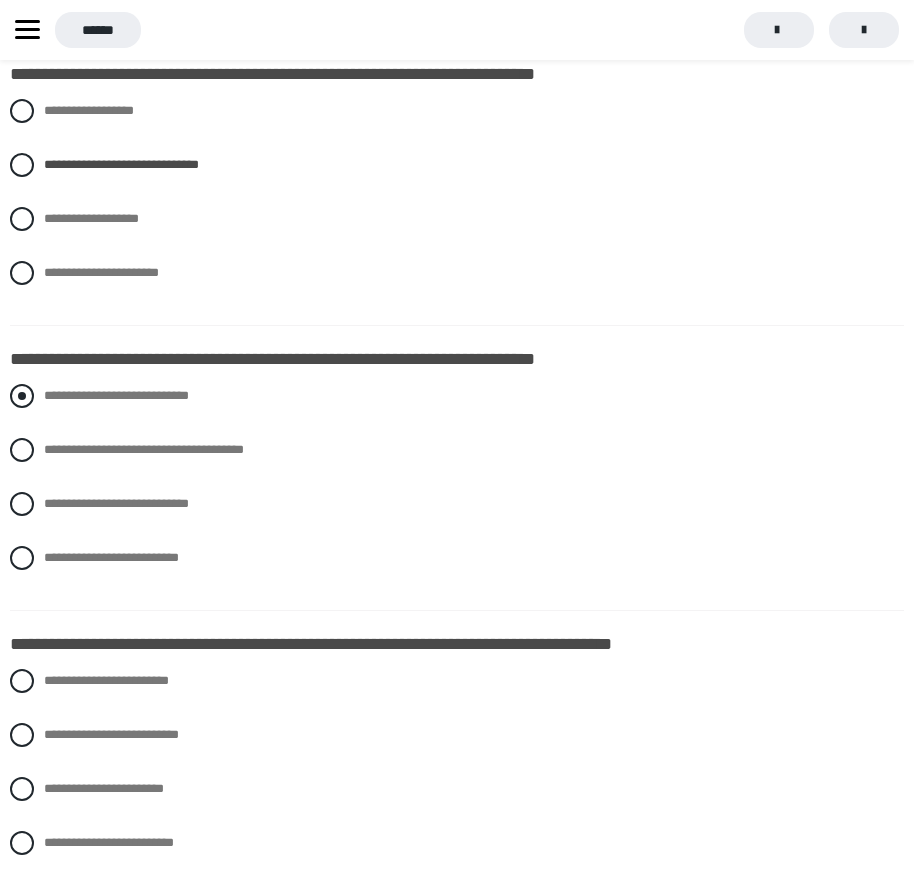 click at bounding box center [22, 396] 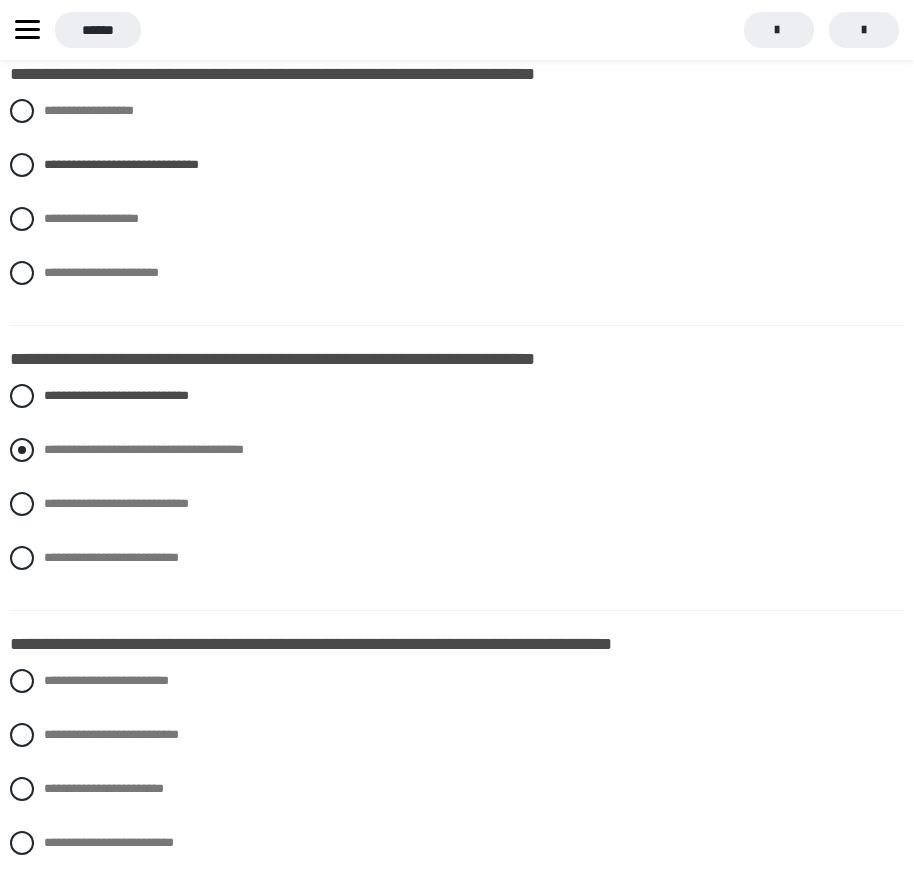click at bounding box center (22, 450) 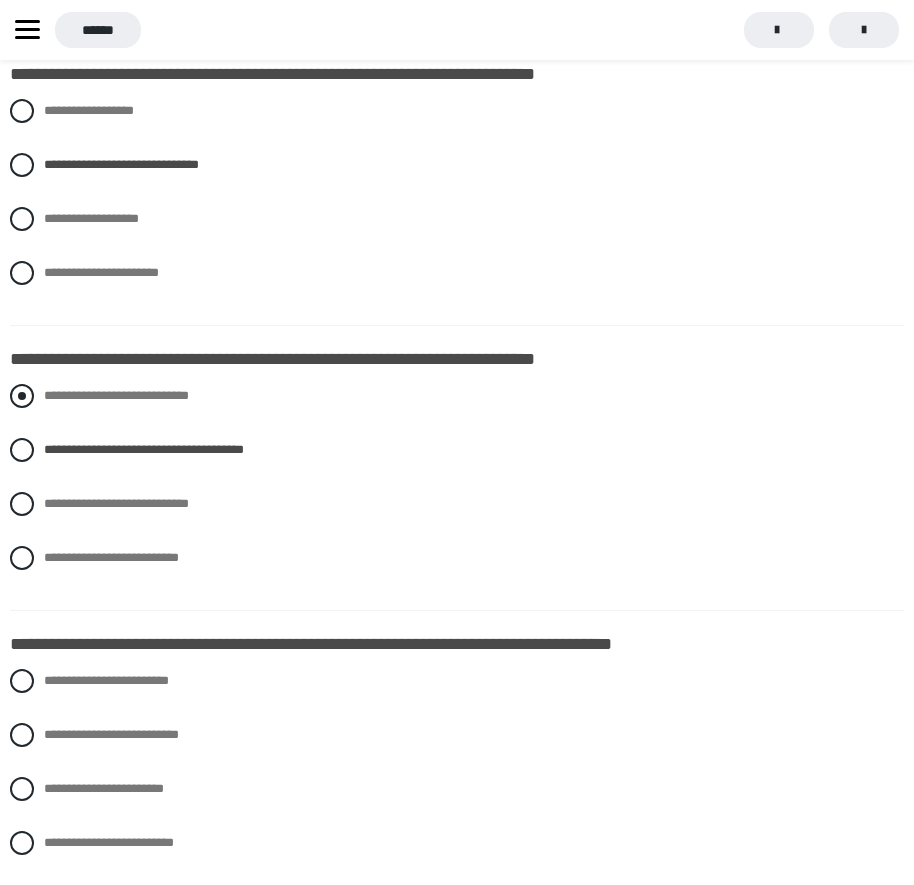 click at bounding box center [22, 396] 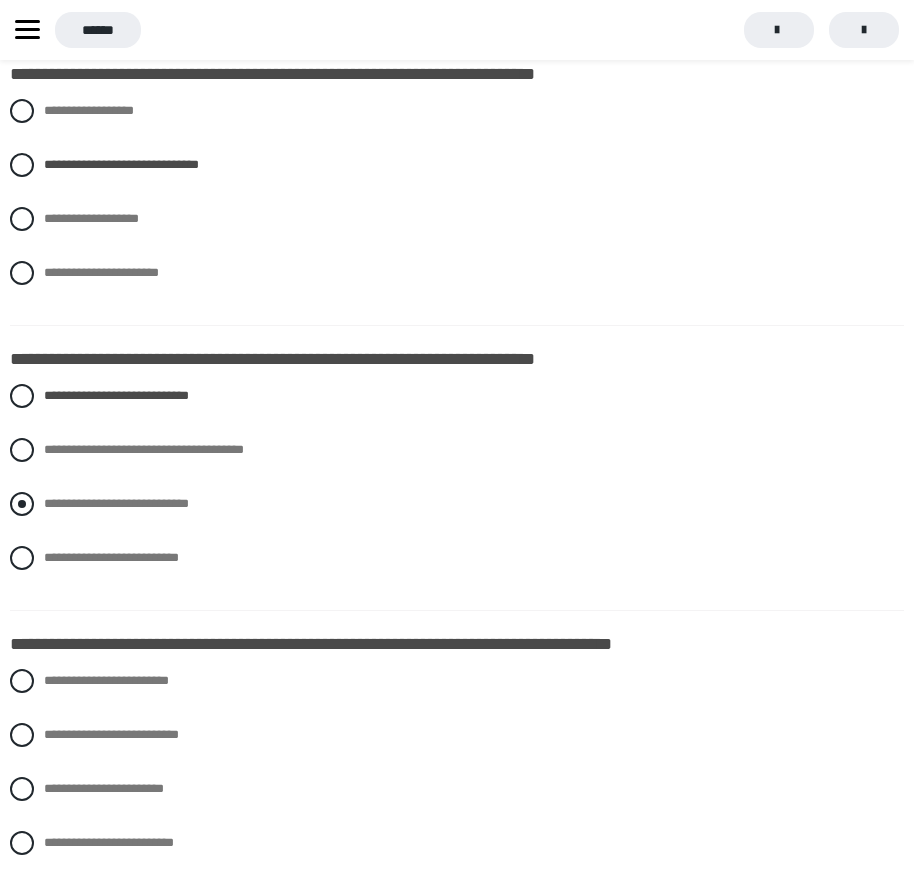 click at bounding box center (22, 504) 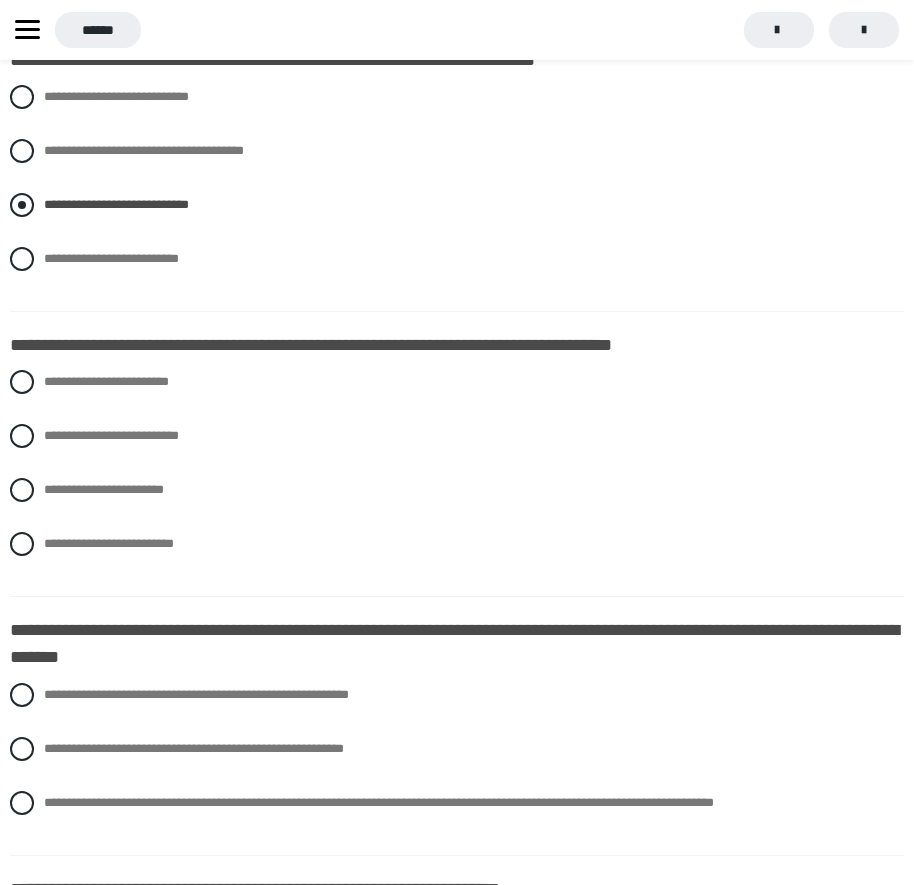 scroll, scrollTop: 400, scrollLeft: 0, axis: vertical 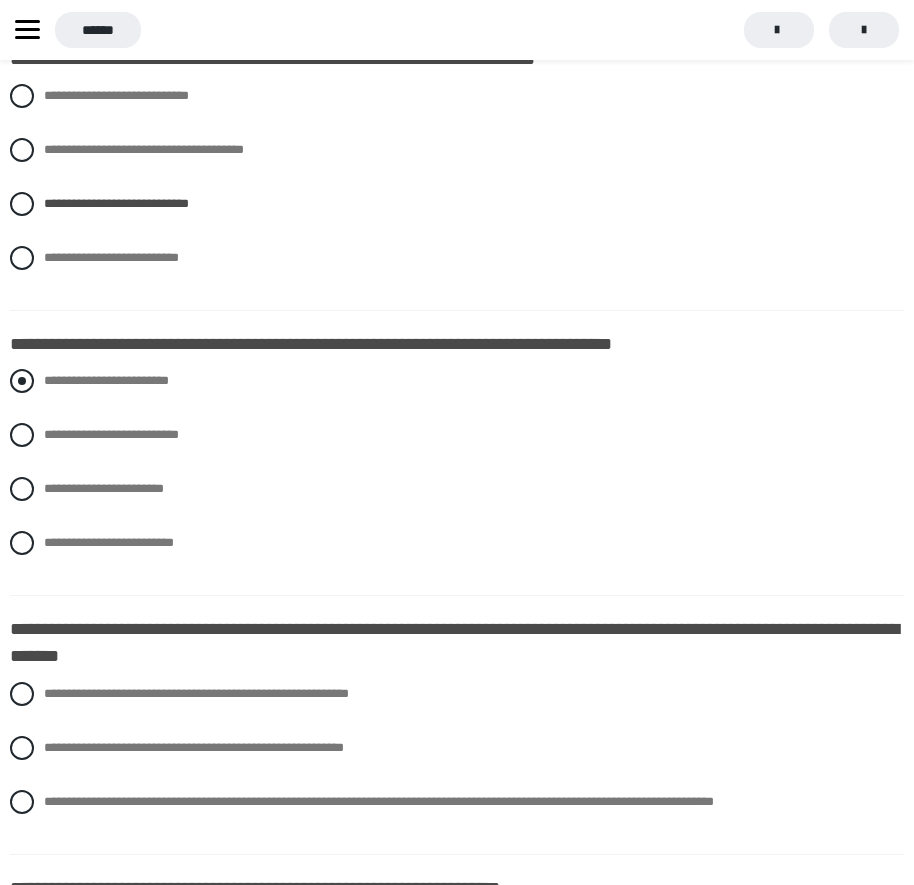 click at bounding box center [22, 381] 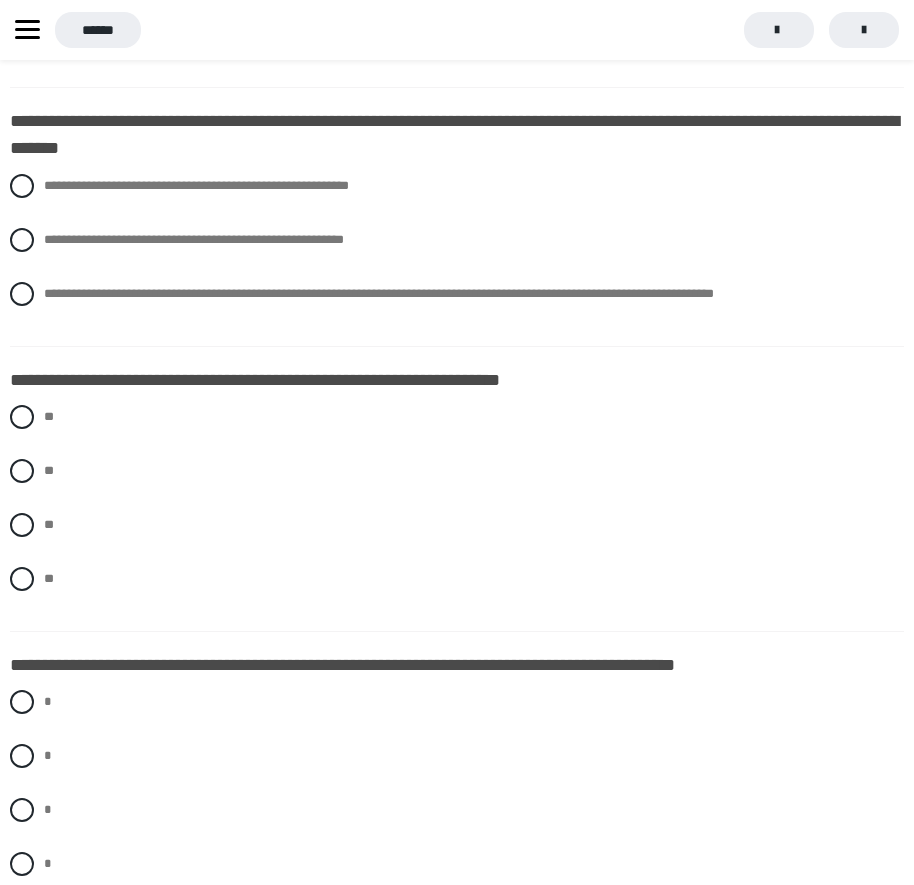 scroll, scrollTop: 900, scrollLeft: 0, axis: vertical 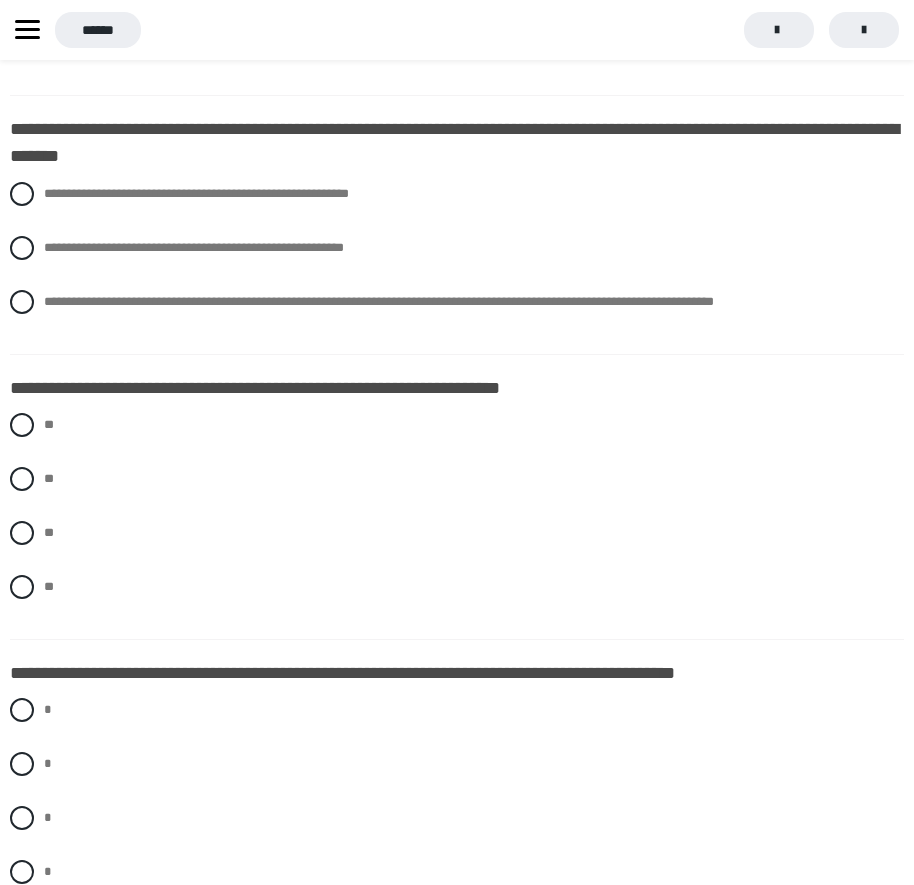 click on "** ** ** **" at bounding box center (457, 521) 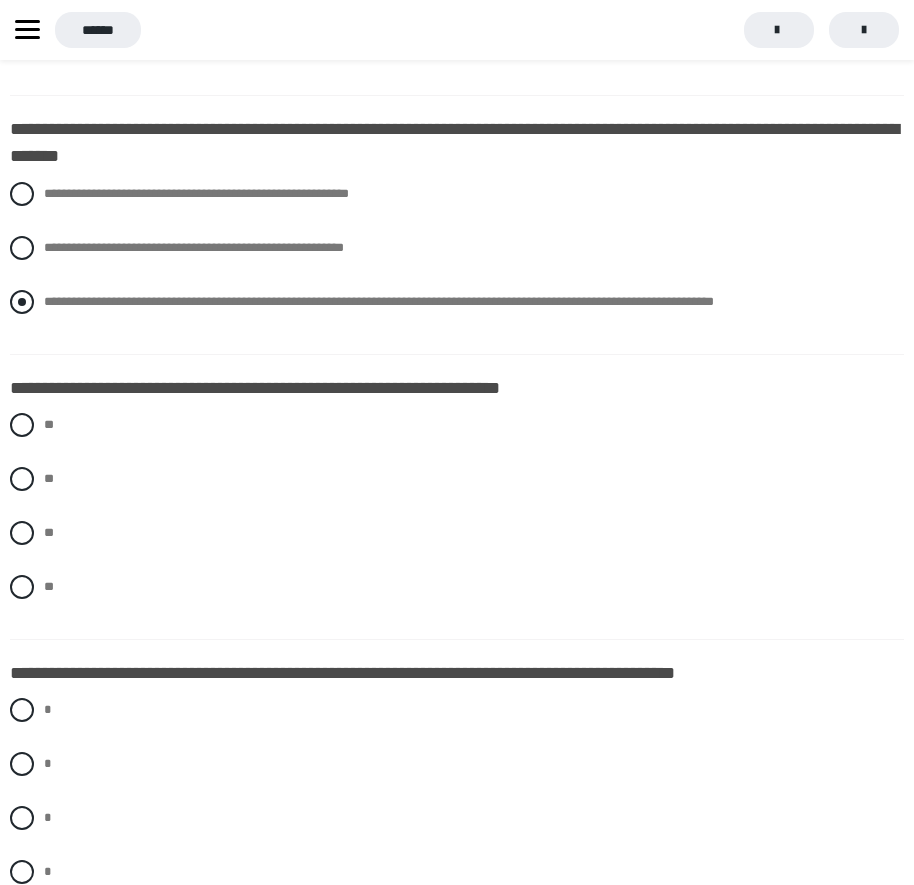 click at bounding box center [22, 302] 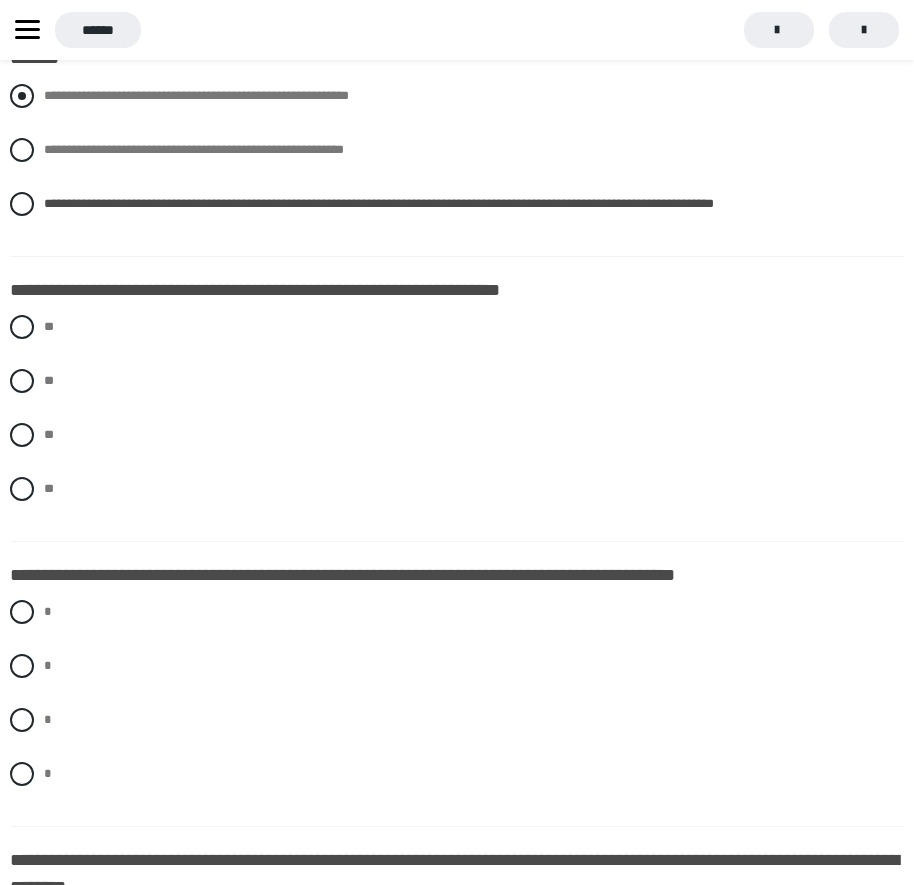 scroll, scrollTop: 1000, scrollLeft: 0, axis: vertical 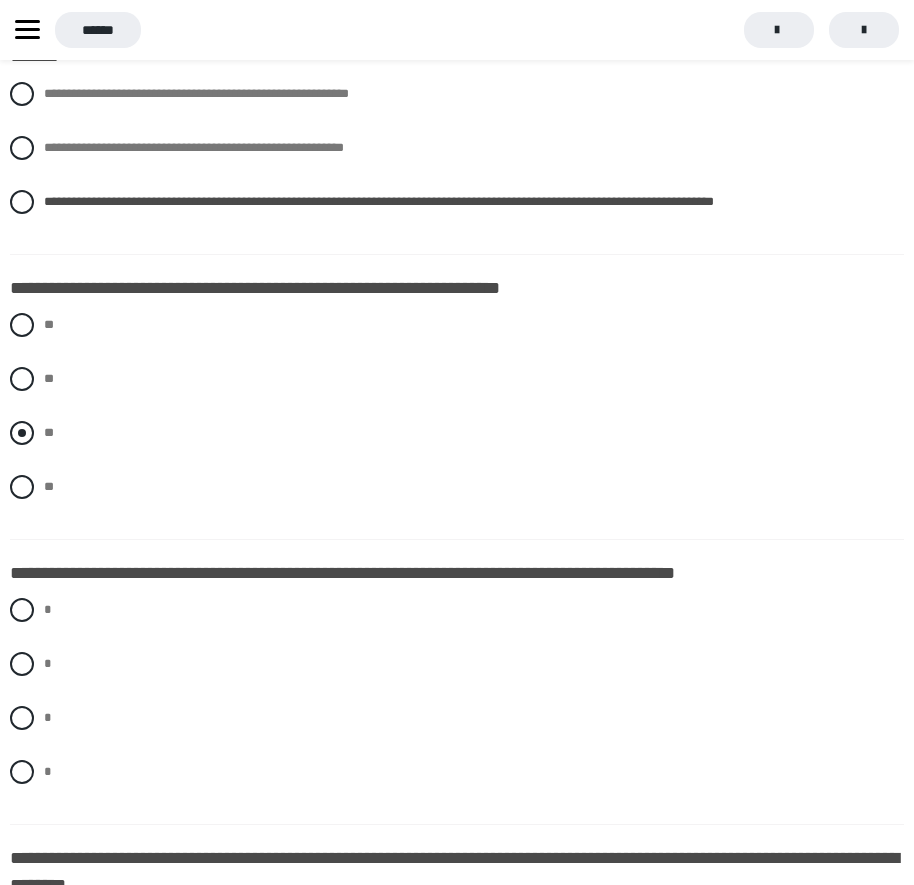 click at bounding box center [22, 433] 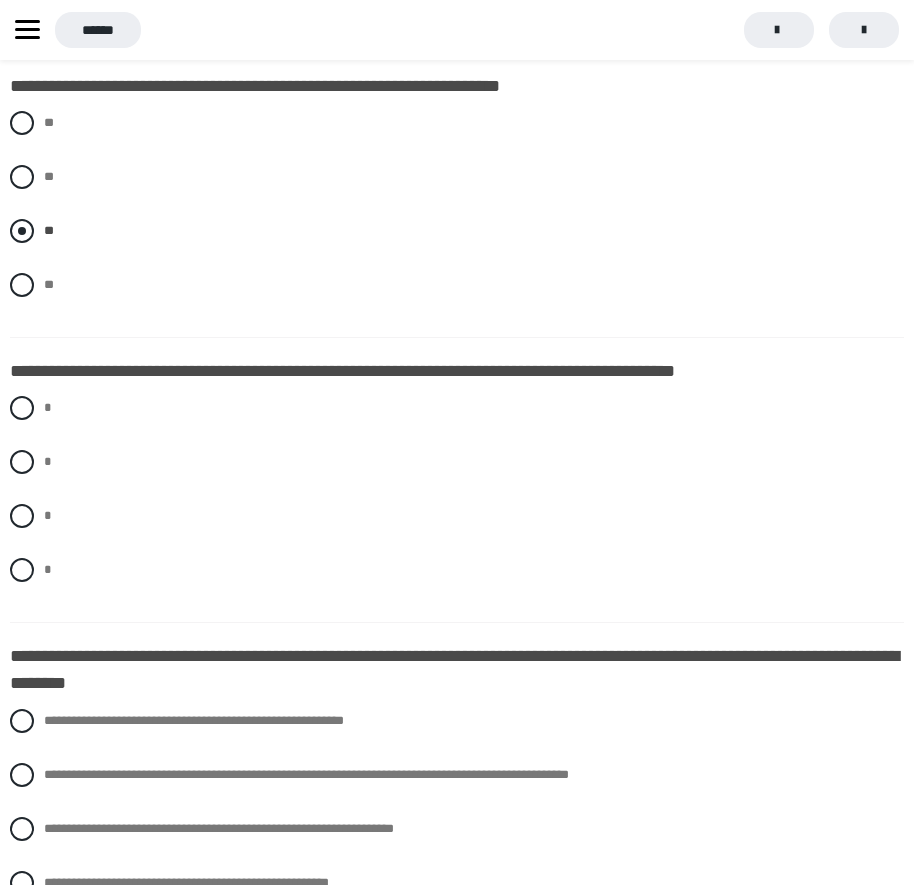 scroll, scrollTop: 1400, scrollLeft: 0, axis: vertical 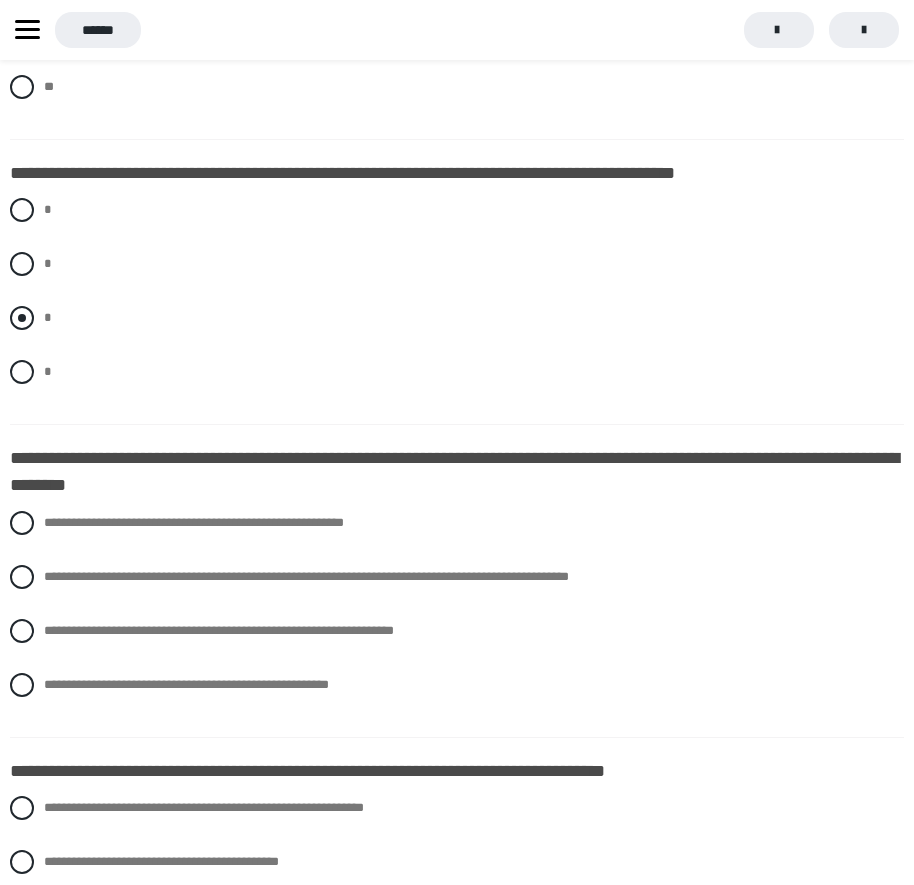 click at bounding box center [22, 318] 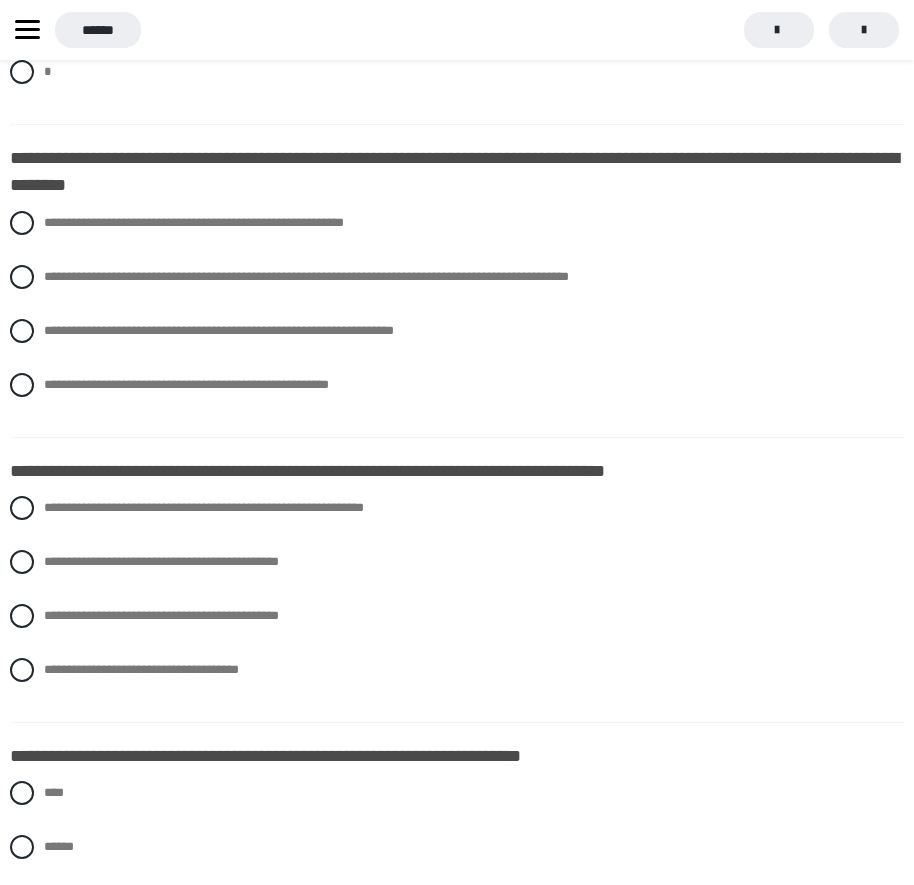 scroll, scrollTop: 1800, scrollLeft: 0, axis: vertical 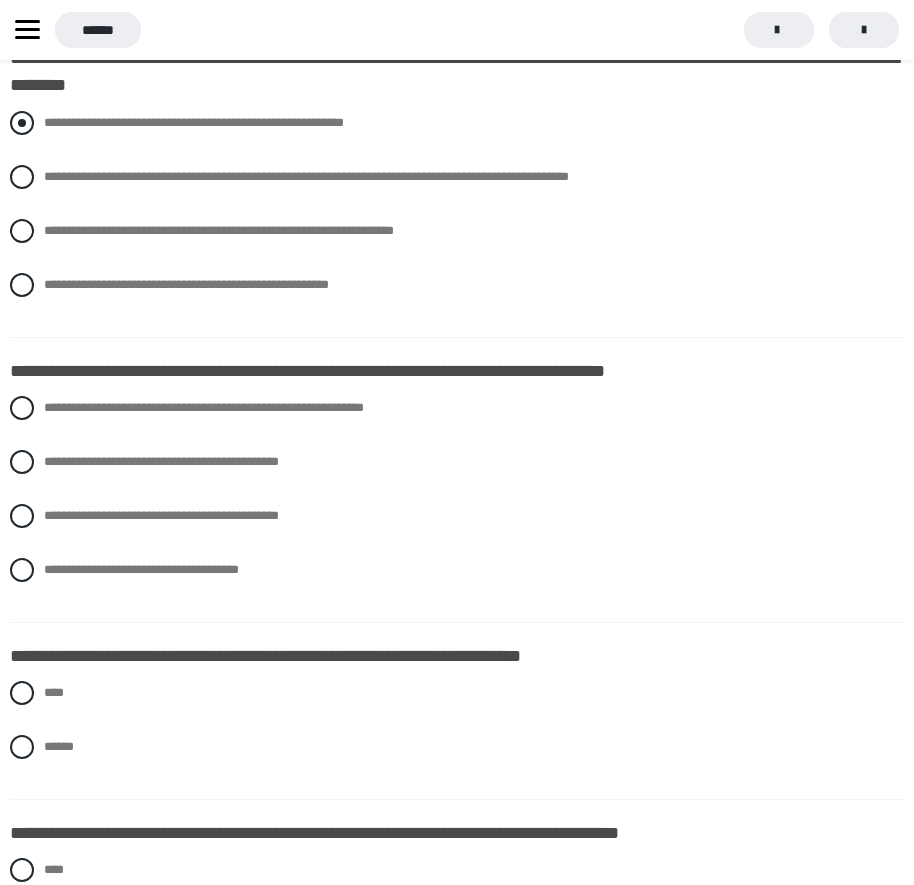 click at bounding box center [22, 123] 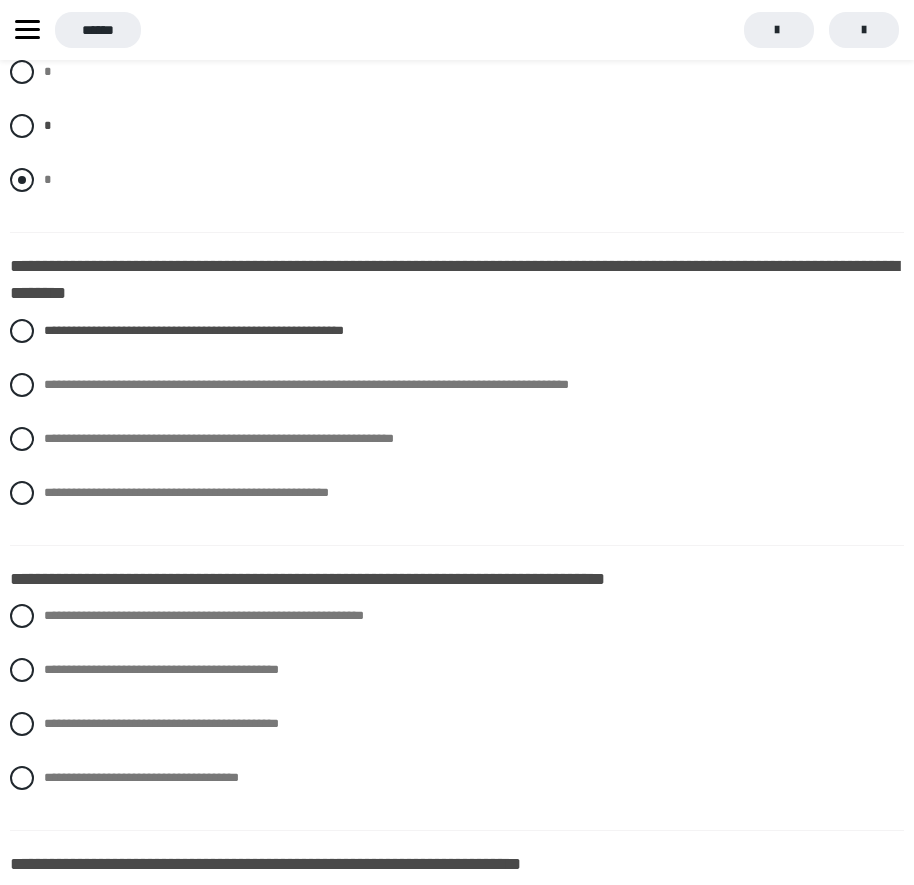 scroll, scrollTop: 1600, scrollLeft: 0, axis: vertical 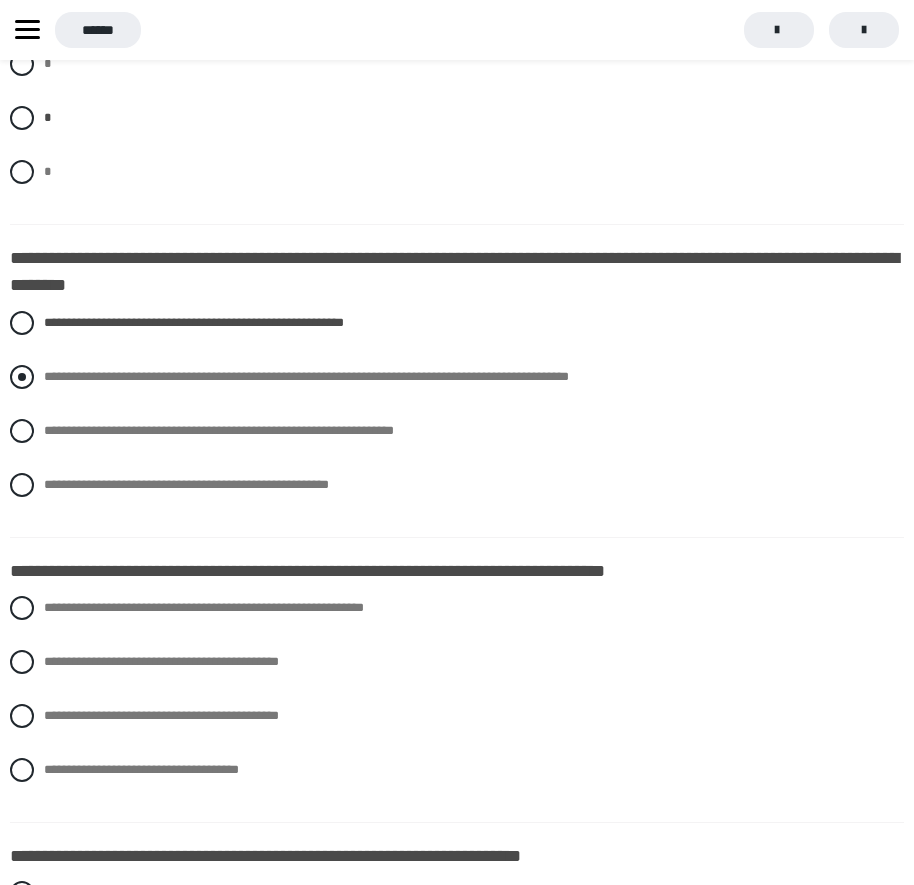 click at bounding box center [22, 377] 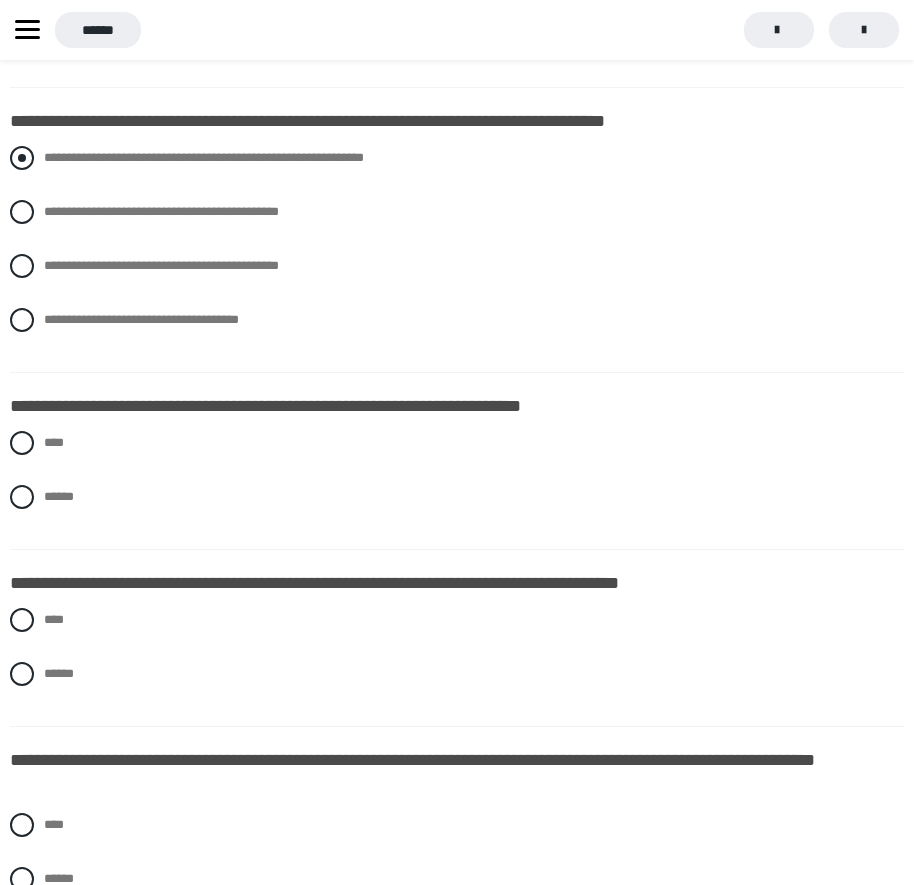 scroll, scrollTop: 2046, scrollLeft: 0, axis: vertical 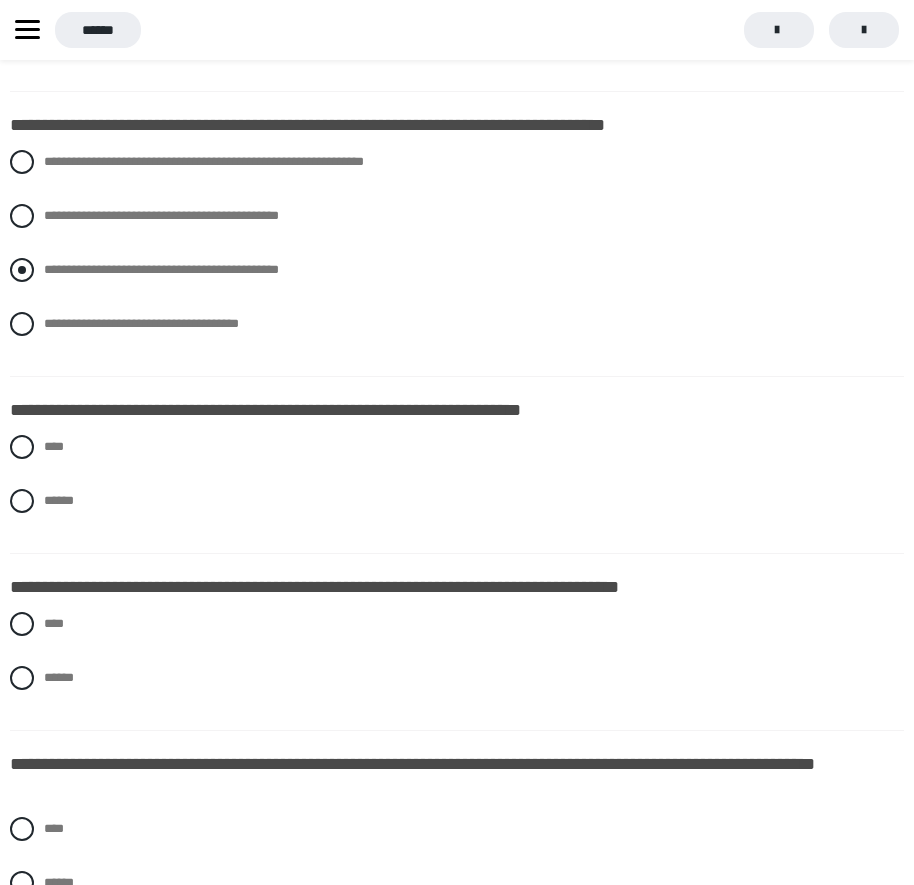click at bounding box center [22, 270] 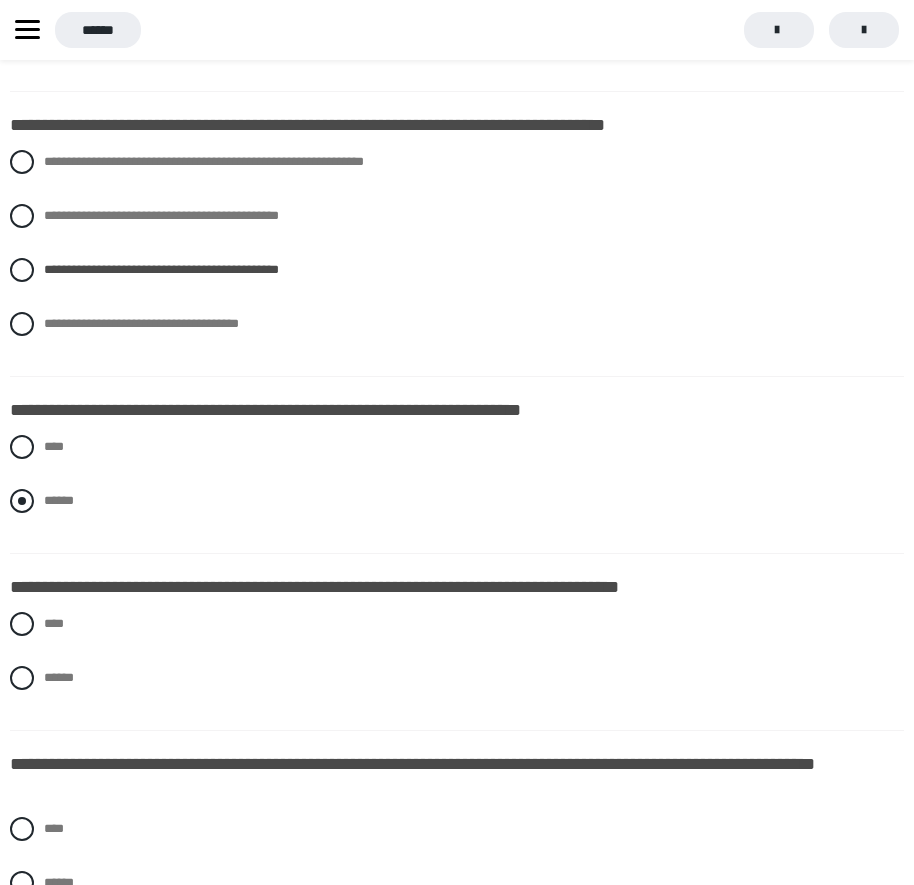 click at bounding box center [22, 501] 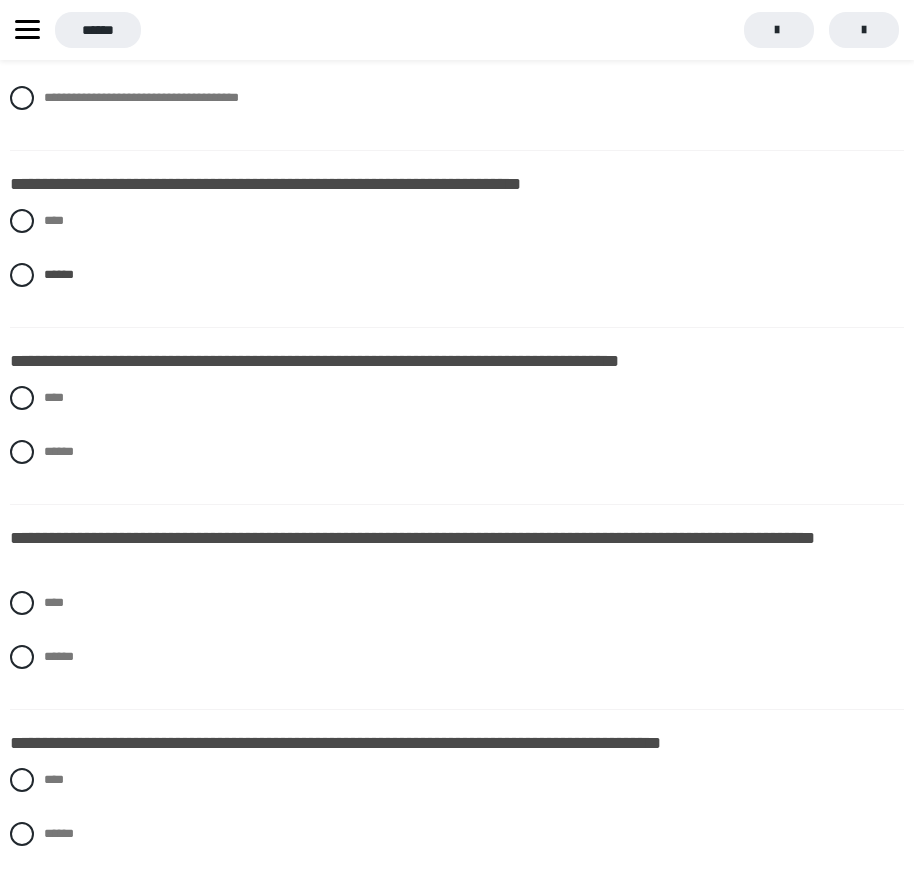 scroll, scrollTop: 2300, scrollLeft: 0, axis: vertical 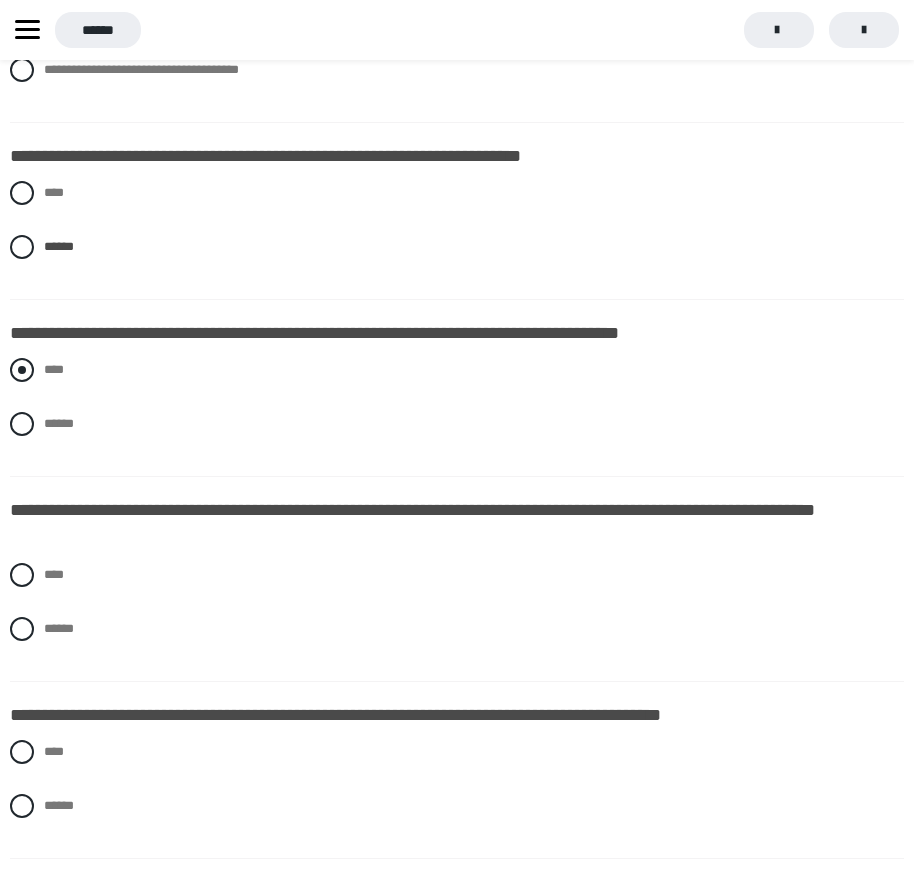 click at bounding box center (22, 370) 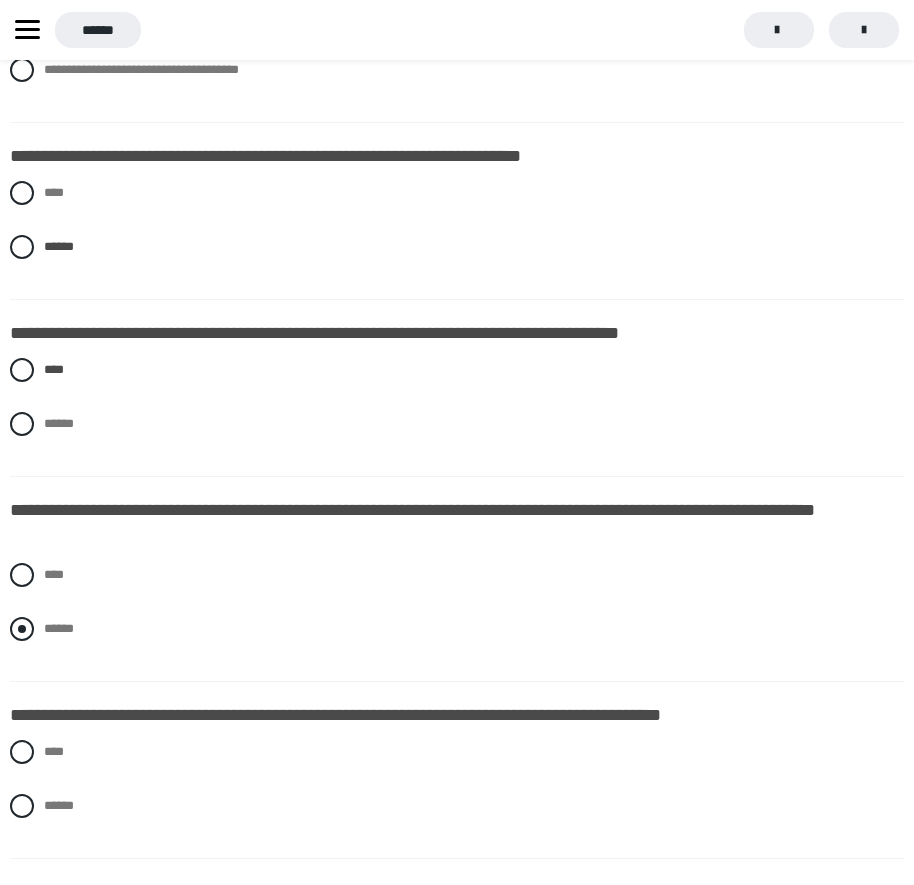 click at bounding box center (22, 629) 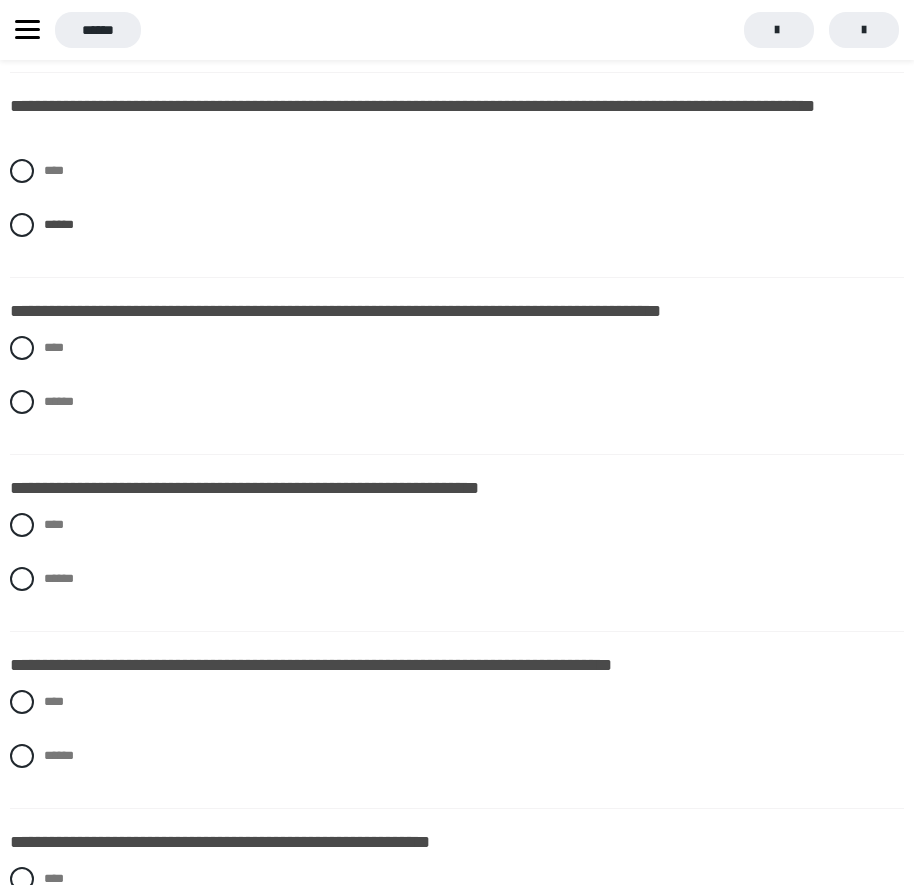 scroll, scrollTop: 2700, scrollLeft: 0, axis: vertical 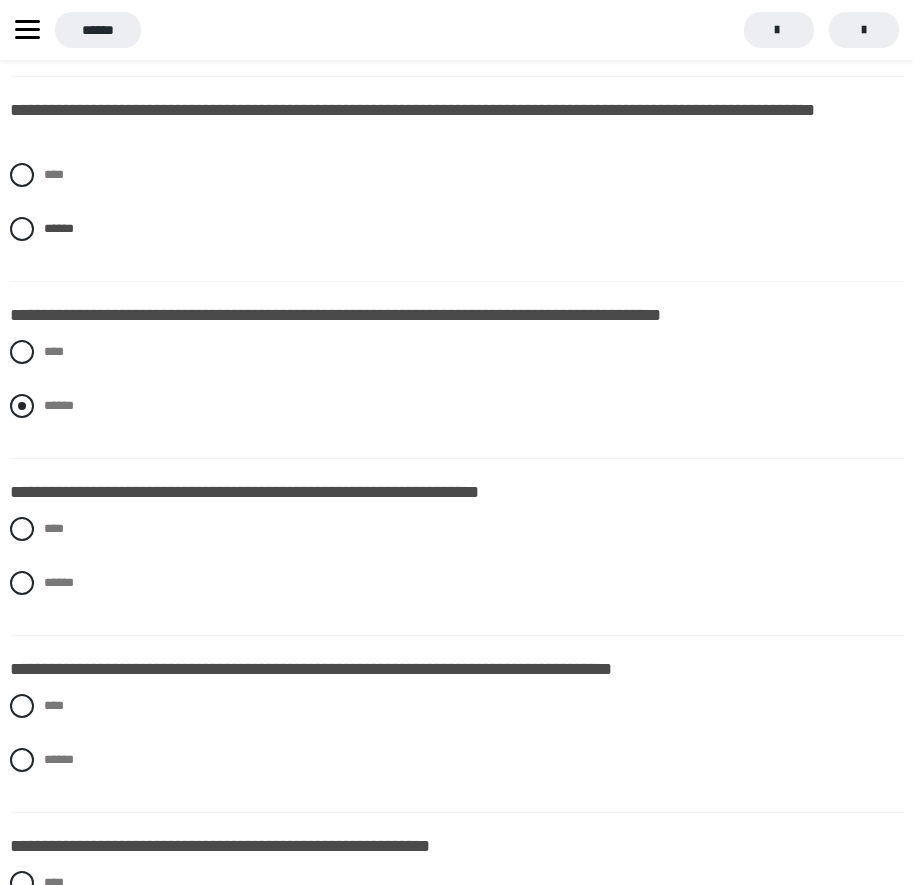 click at bounding box center (22, 406) 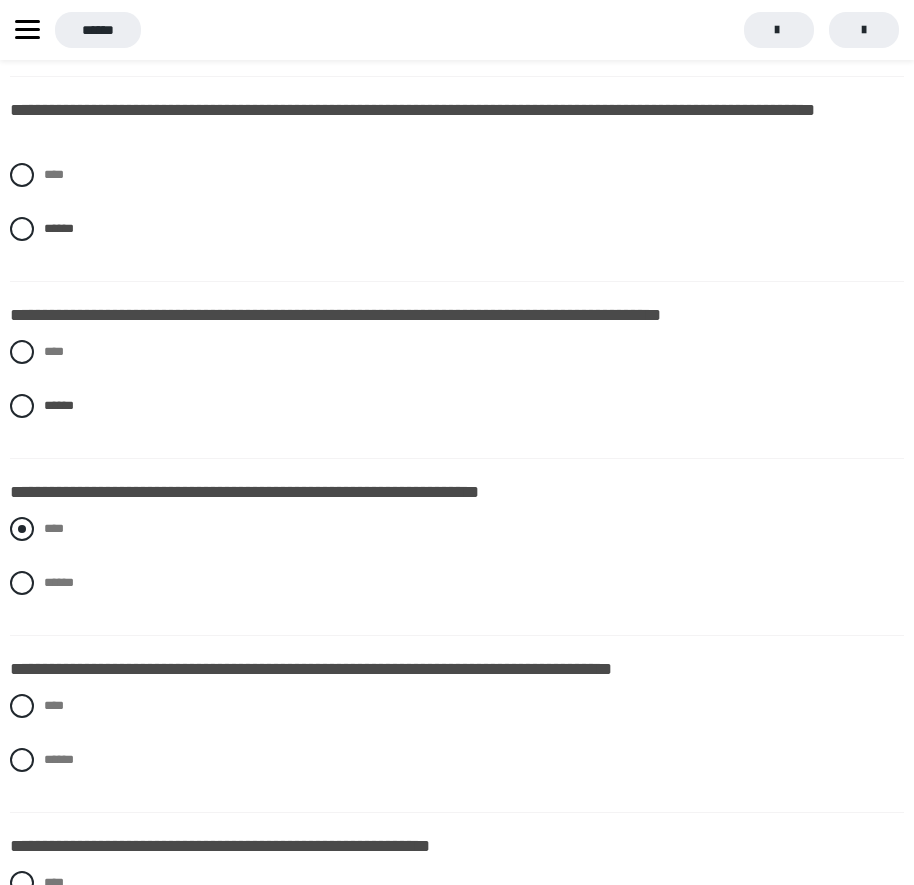 click at bounding box center [22, 529] 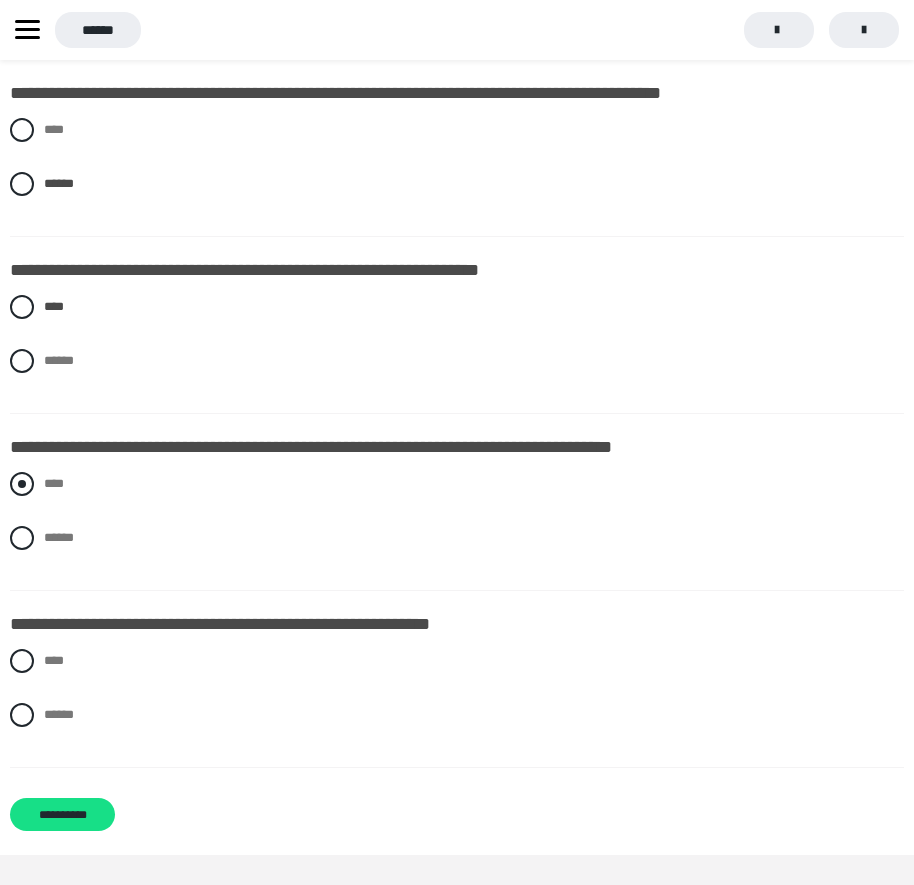 scroll, scrollTop: 2946, scrollLeft: 0, axis: vertical 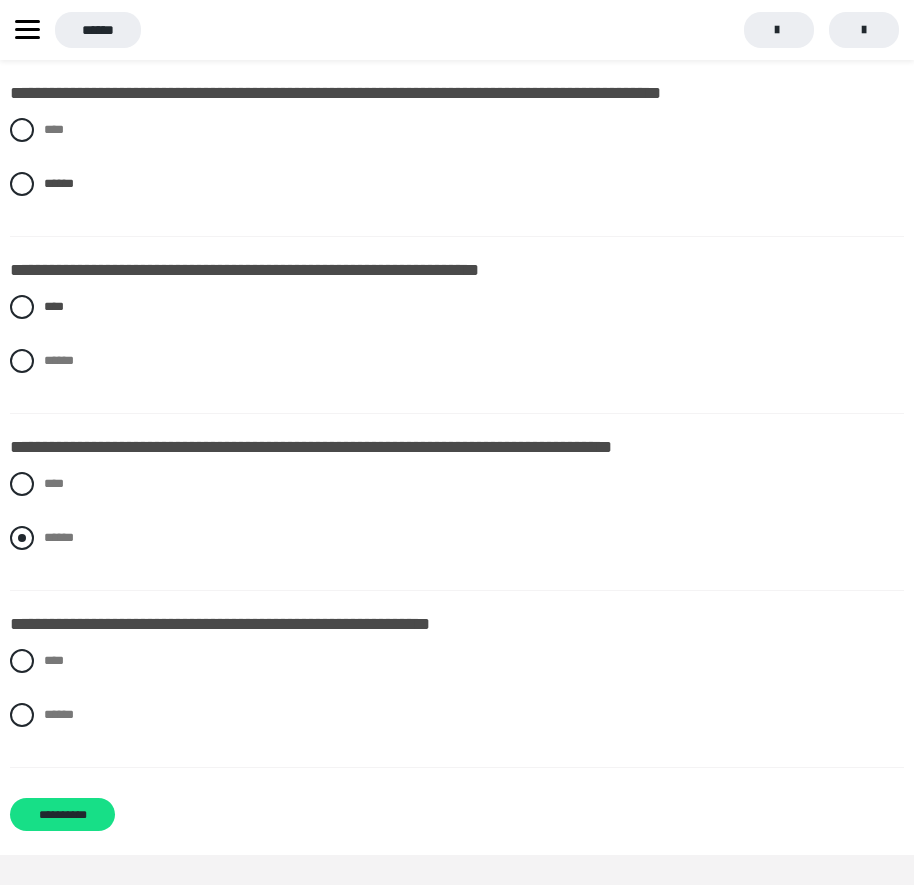 click at bounding box center (22, 538) 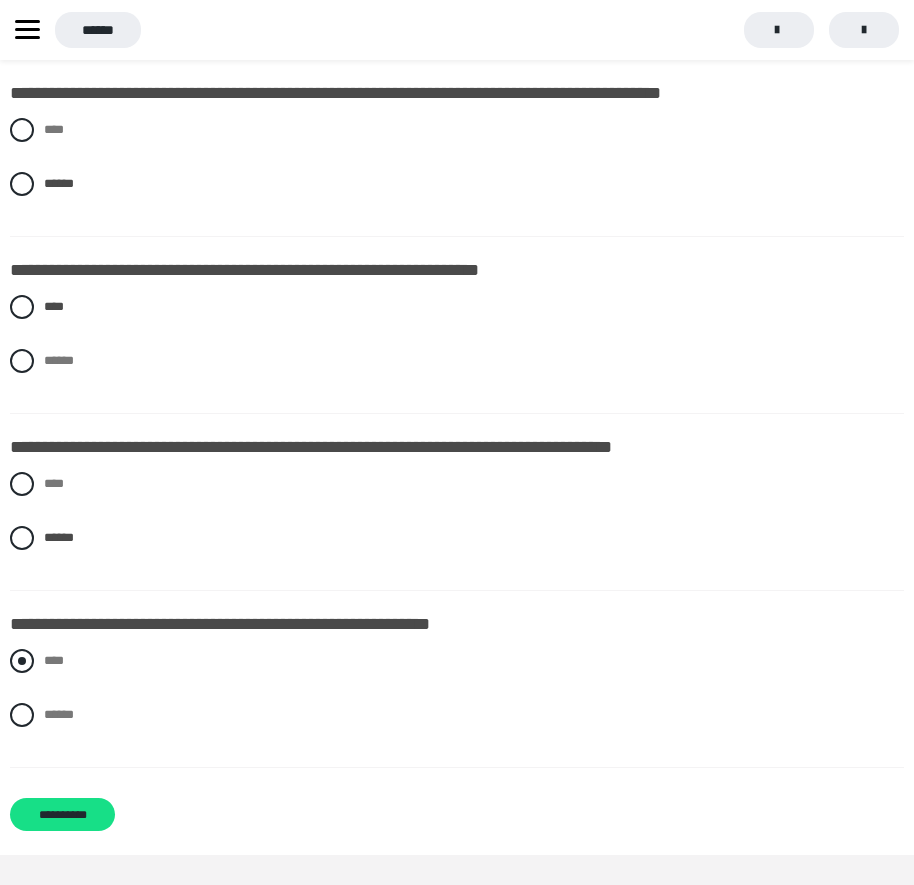 drag, startPoint x: 31, startPoint y: 655, endPoint x: 52, endPoint y: 659, distance: 21.377558 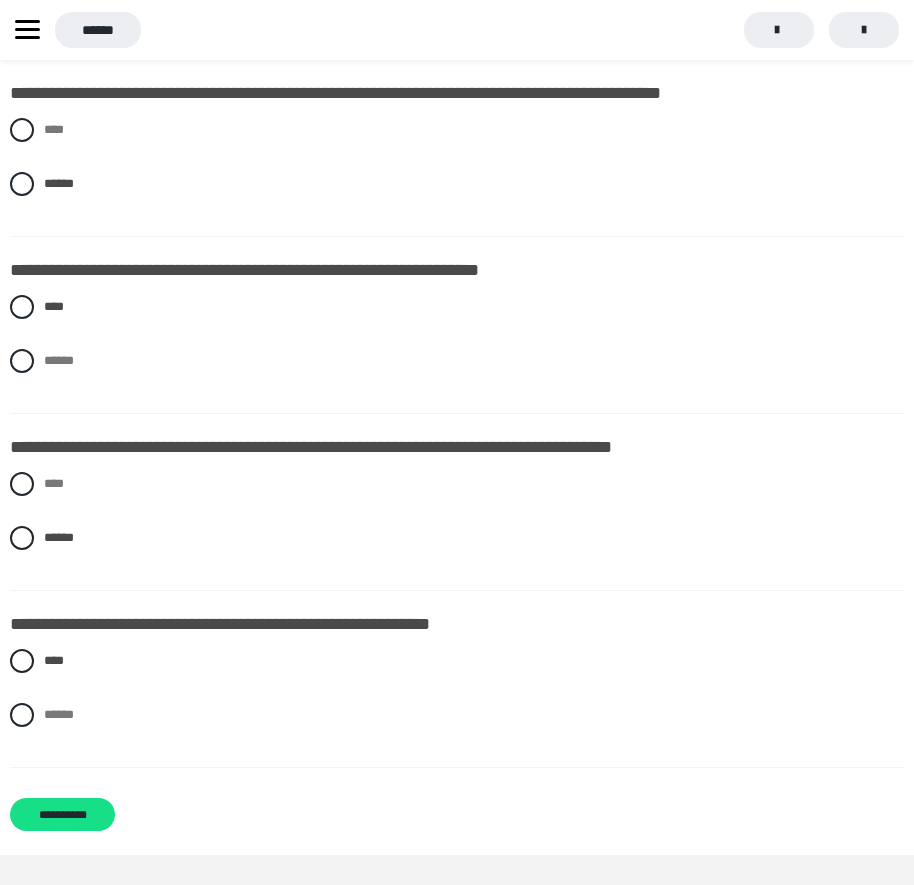scroll, scrollTop: 2946, scrollLeft: 0, axis: vertical 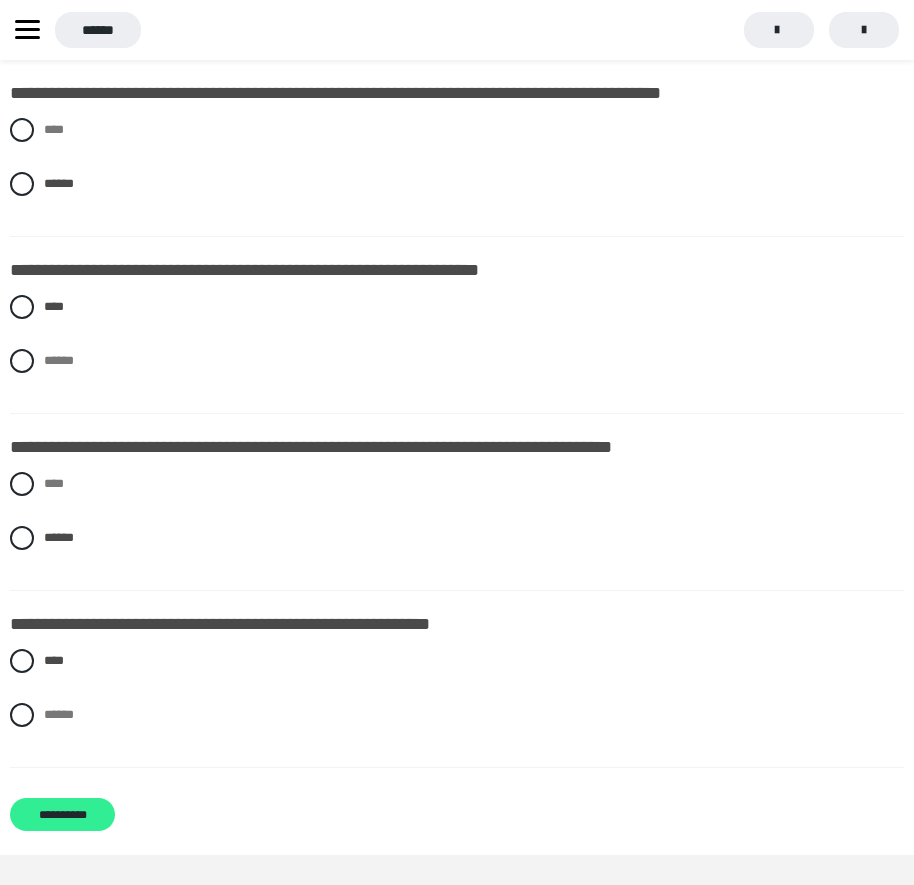 click on "**********" at bounding box center [62, 814] 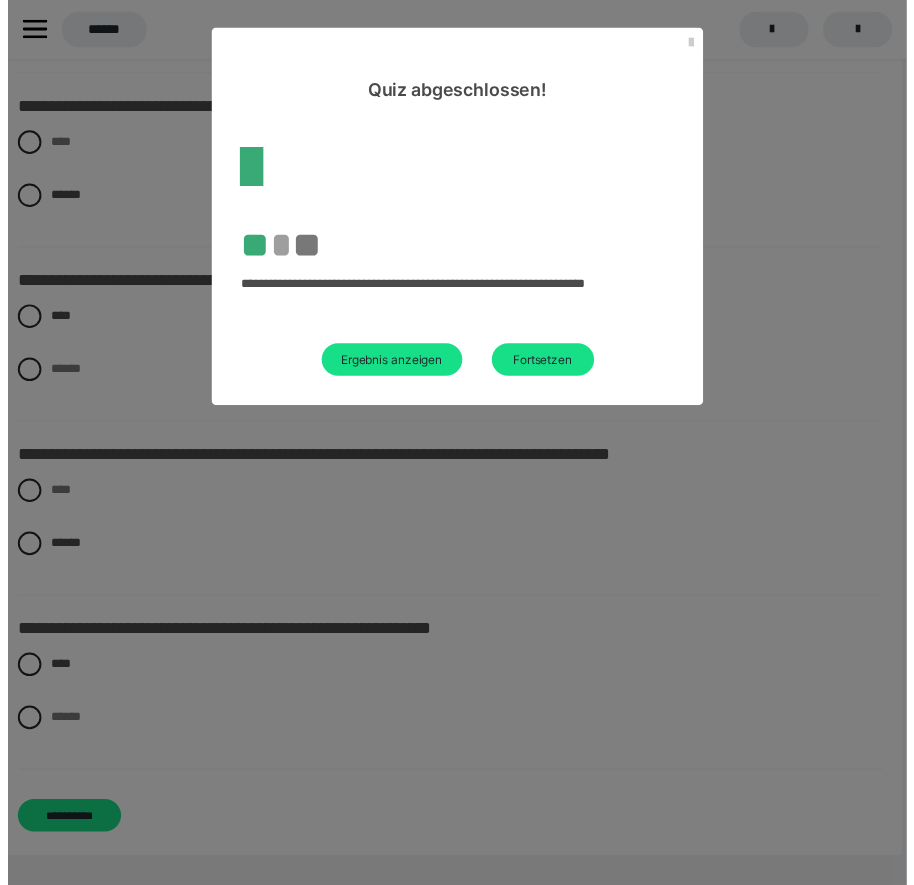 scroll, scrollTop: 60, scrollLeft: 0, axis: vertical 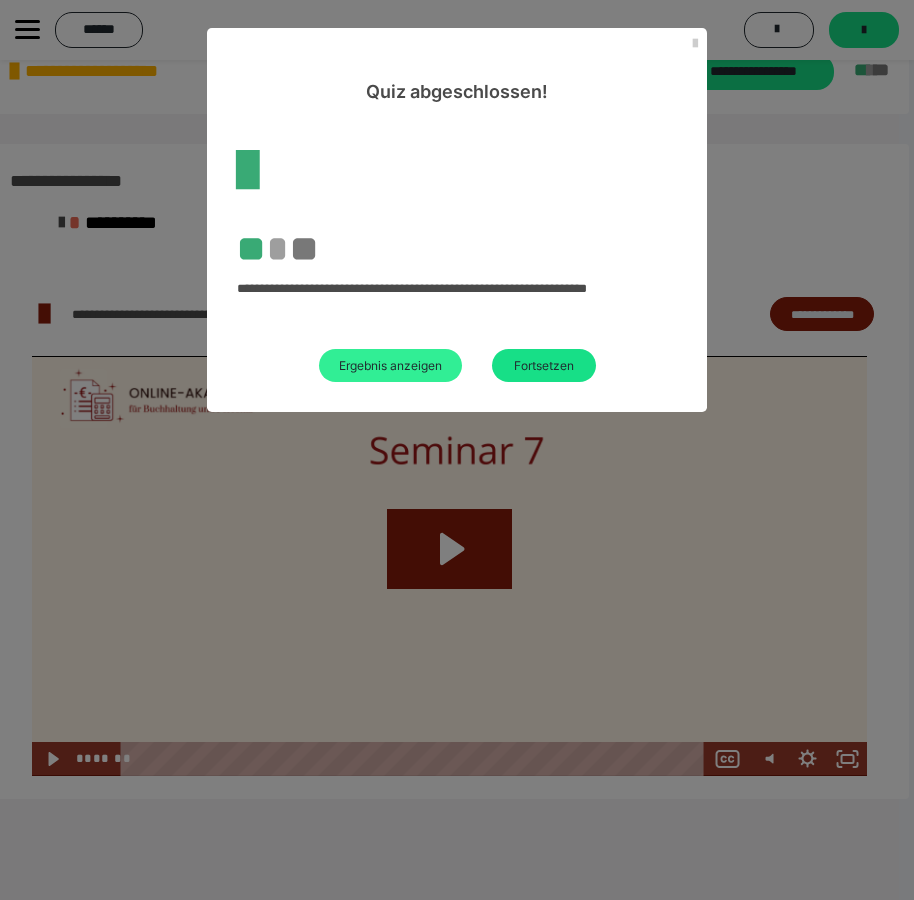 click on "Ergebnis anzeigen" at bounding box center (390, 365) 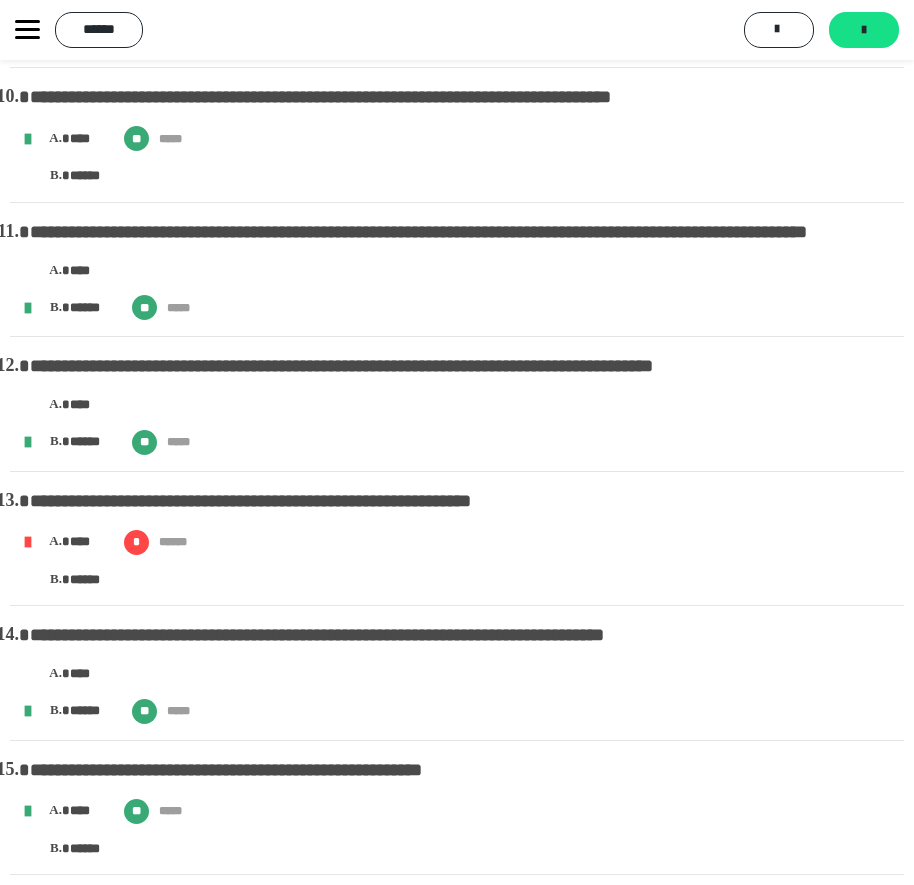 scroll, scrollTop: 2000, scrollLeft: 0, axis: vertical 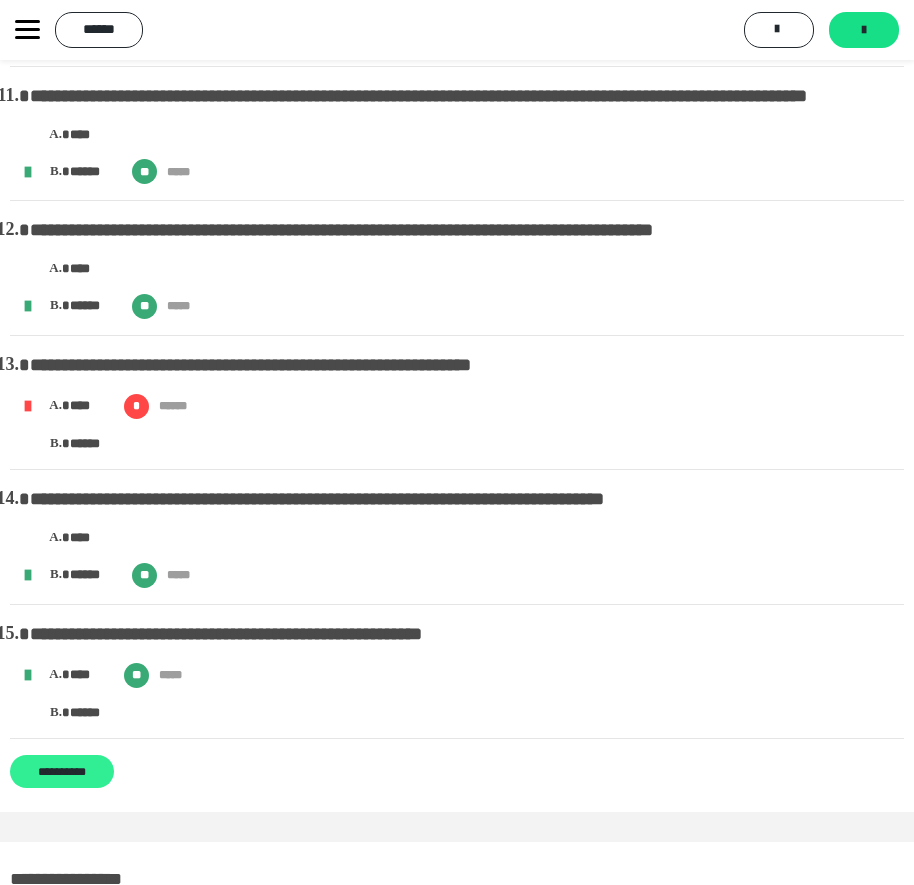 click on "**********" at bounding box center [62, 771] 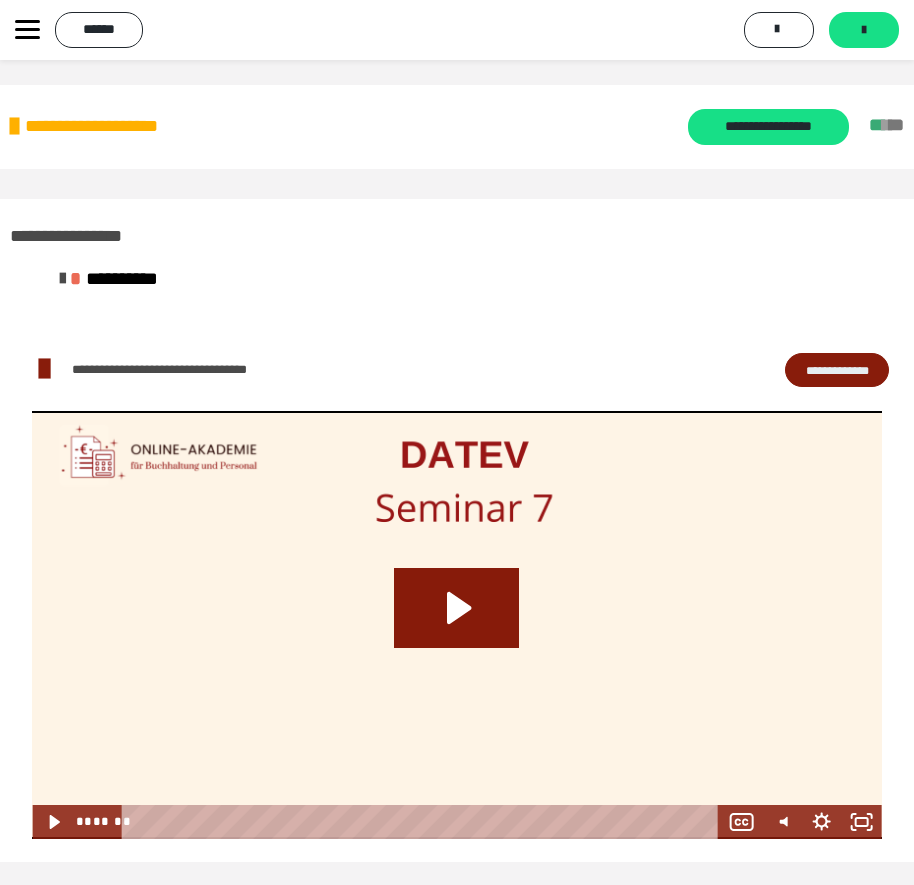 scroll, scrollTop: 0, scrollLeft: 0, axis: both 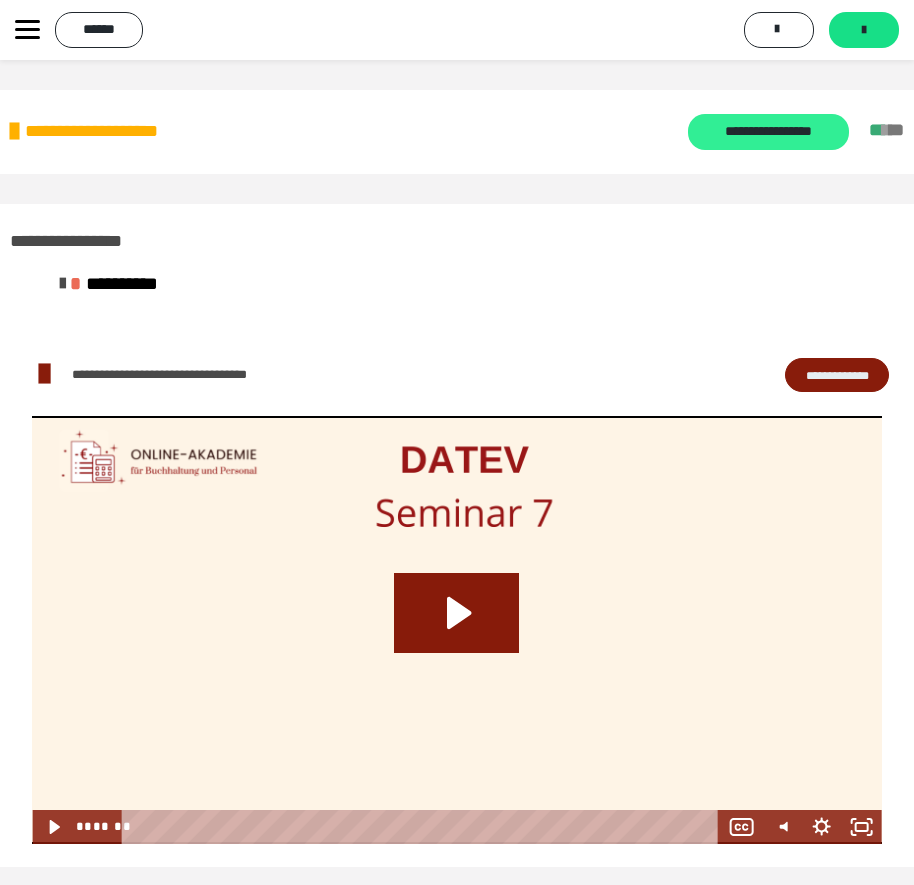 click on "**********" at bounding box center (768, 132) 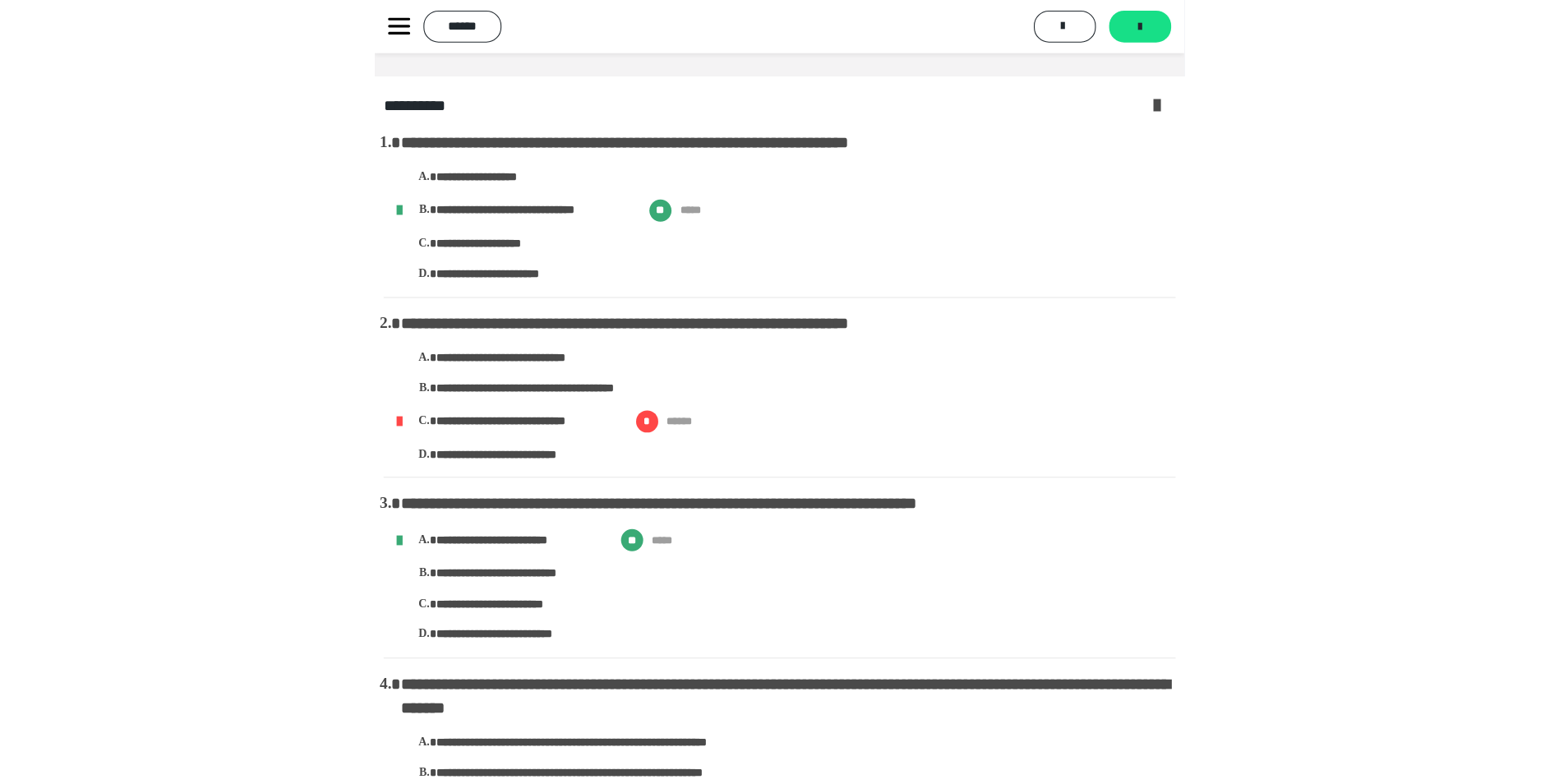 scroll, scrollTop: 0, scrollLeft: 0, axis: both 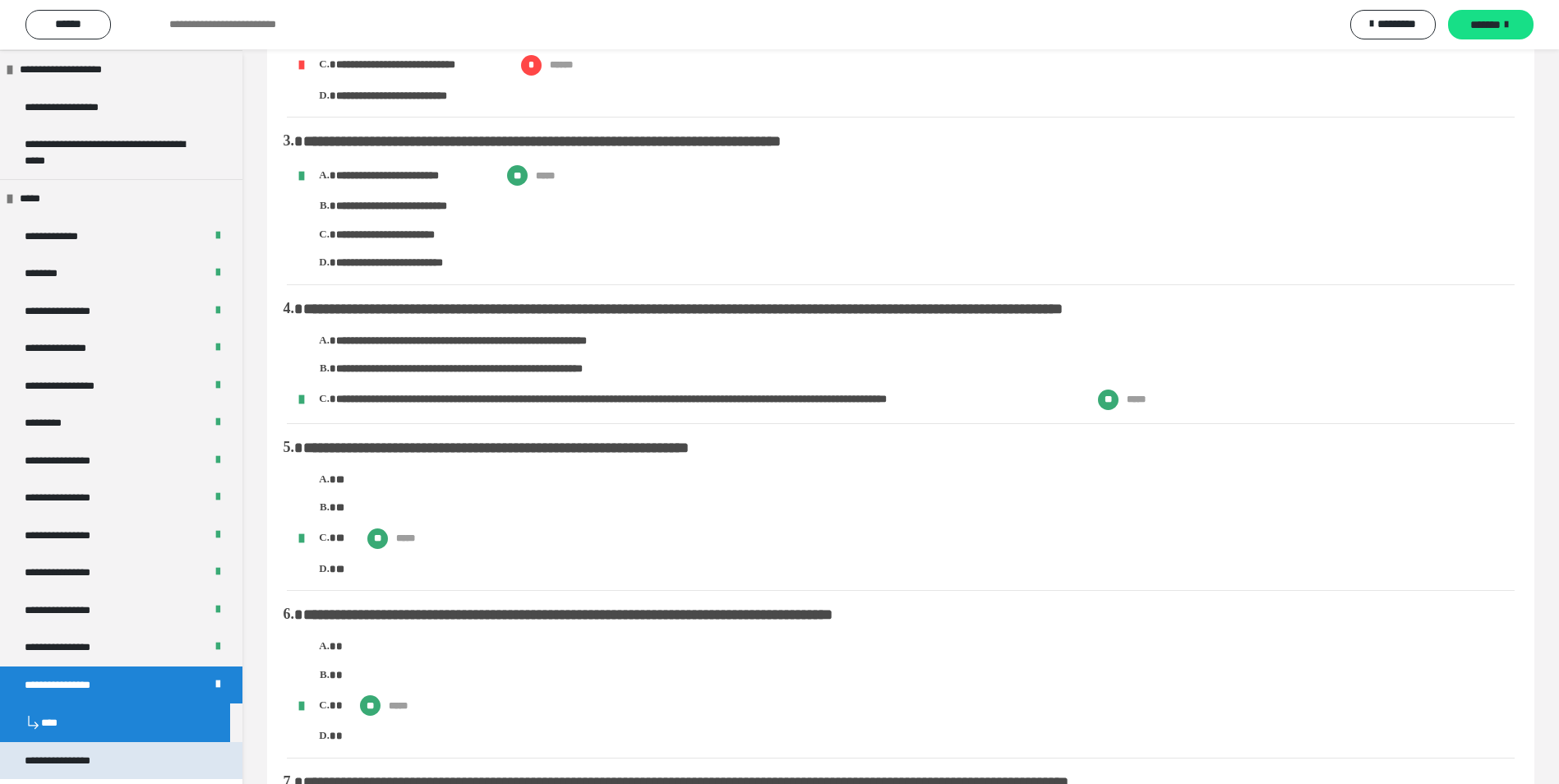 click on "**********" at bounding box center [71, 761] 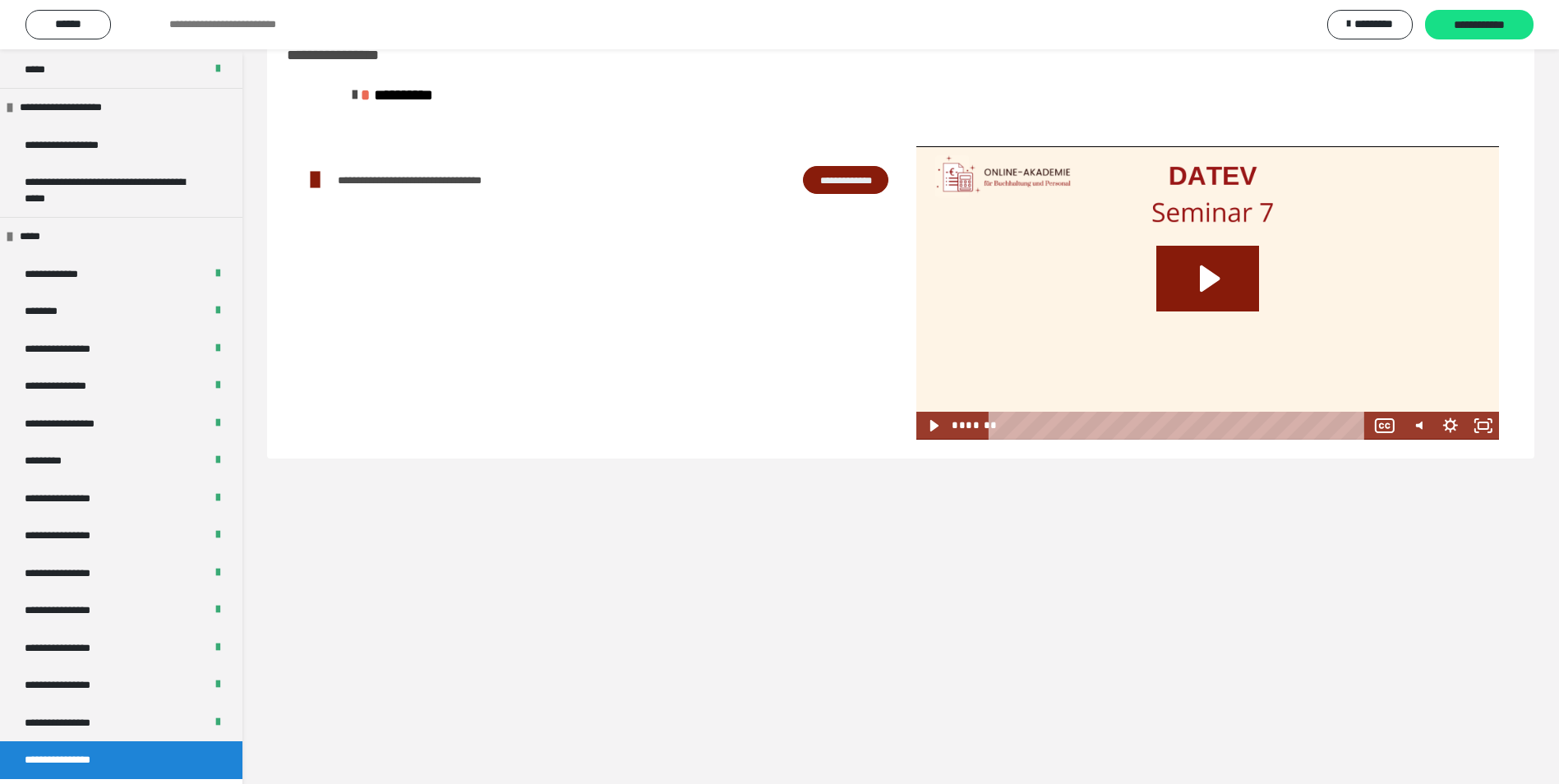 scroll, scrollTop: 0, scrollLeft: 0, axis: both 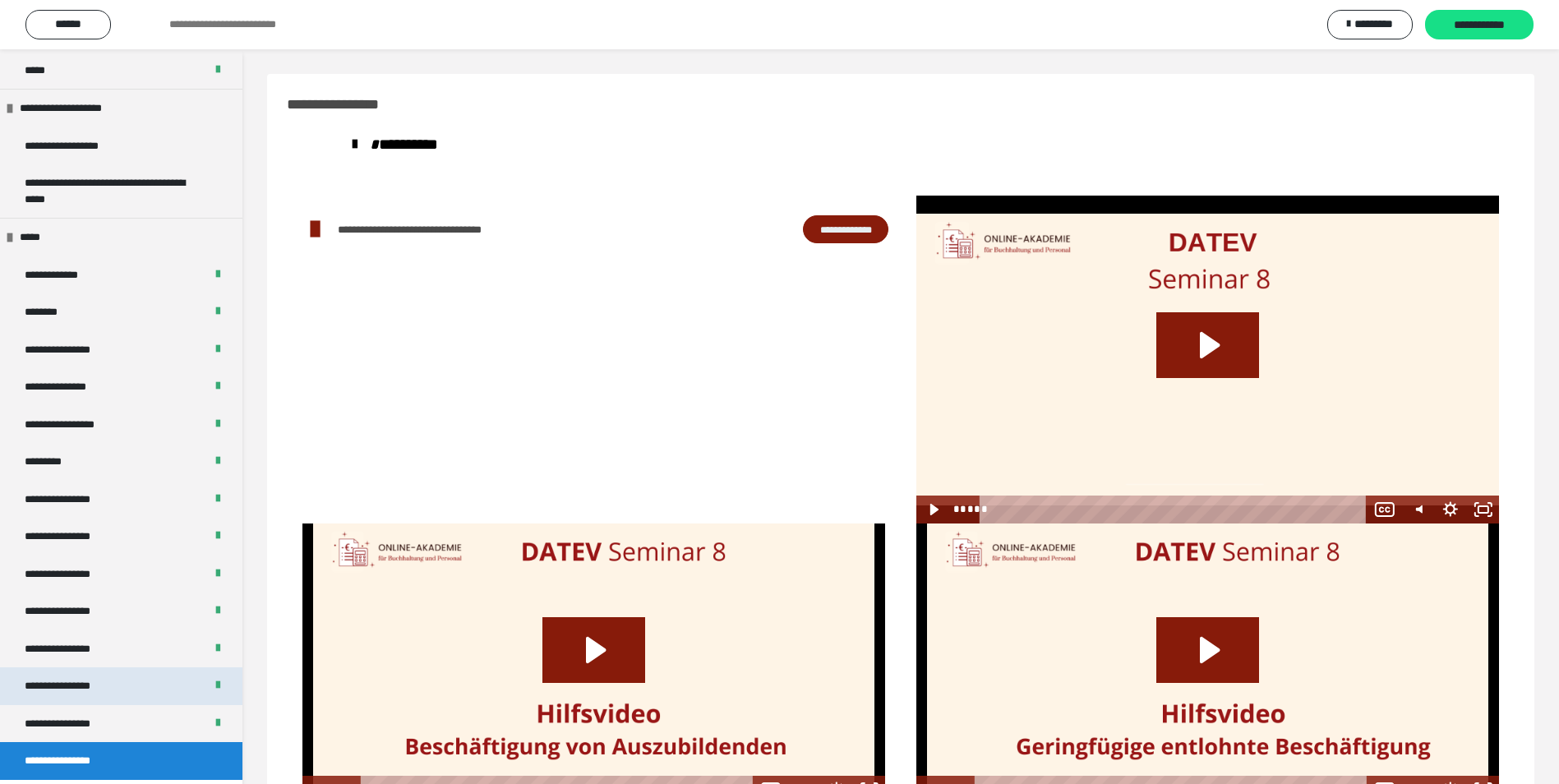 click on "**********" at bounding box center [121, 686] 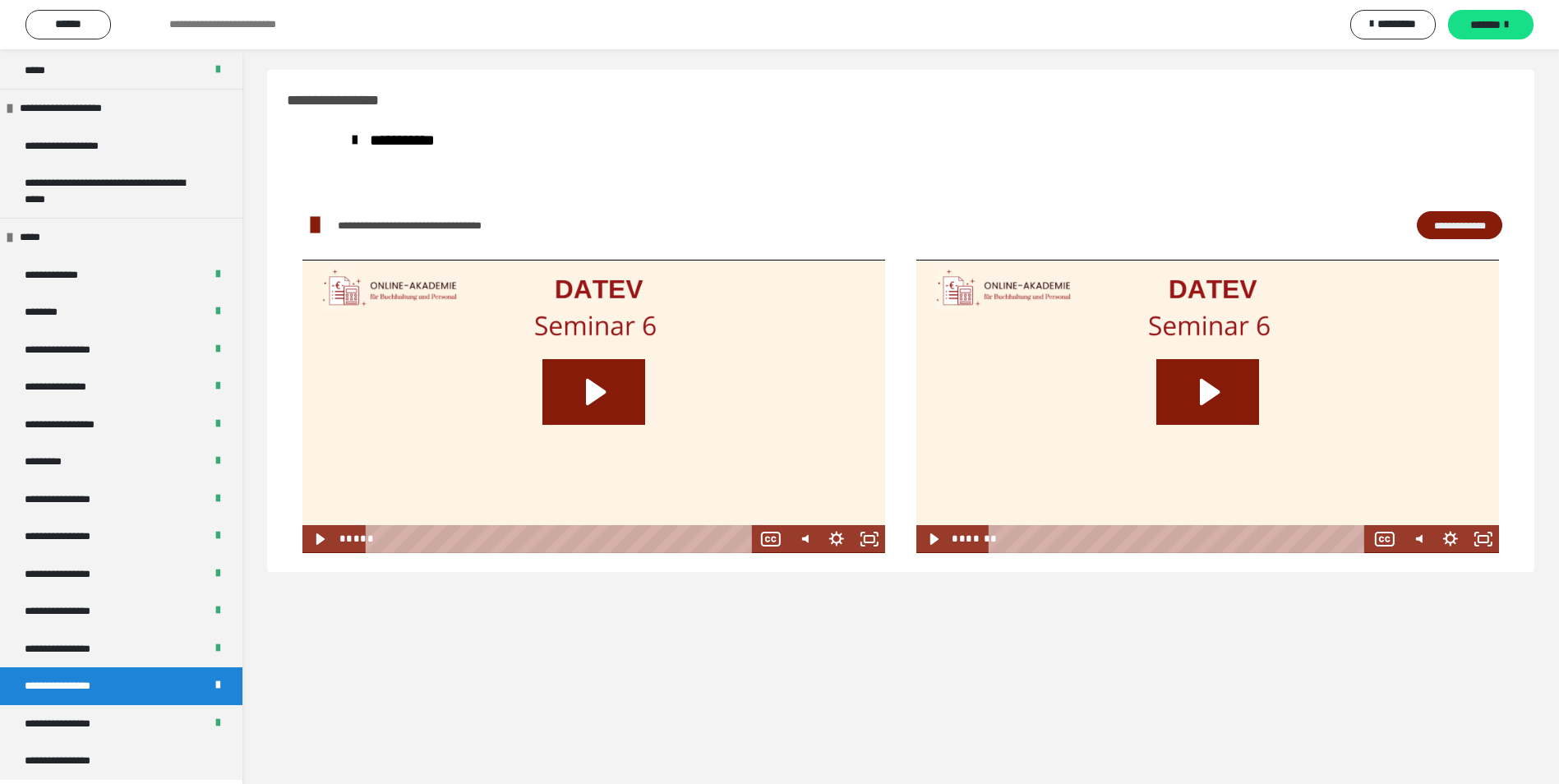 scroll, scrollTop: 0, scrollLeft: 0, axis: both 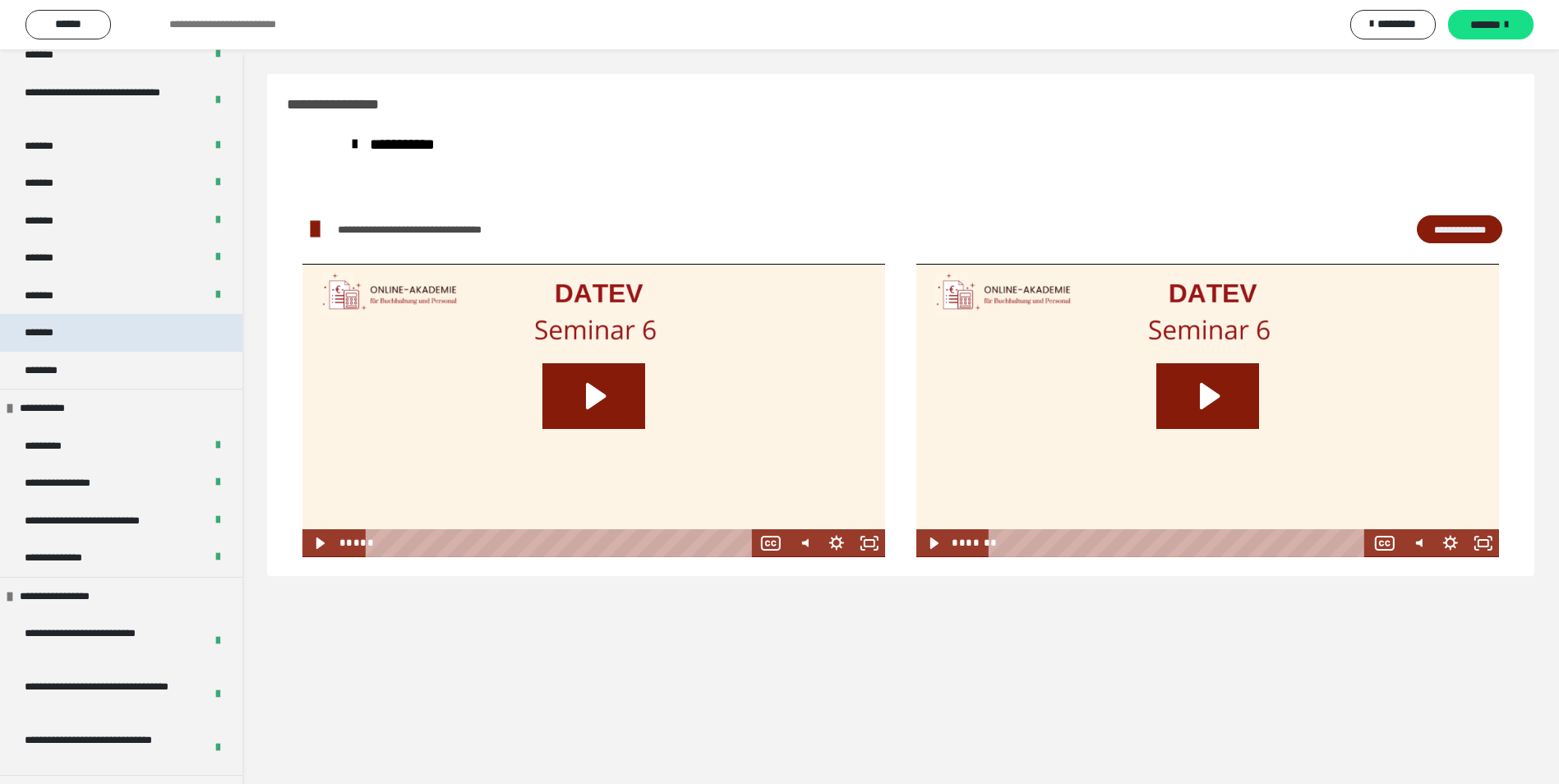 click on "*******" at bounding box center (51, 333) 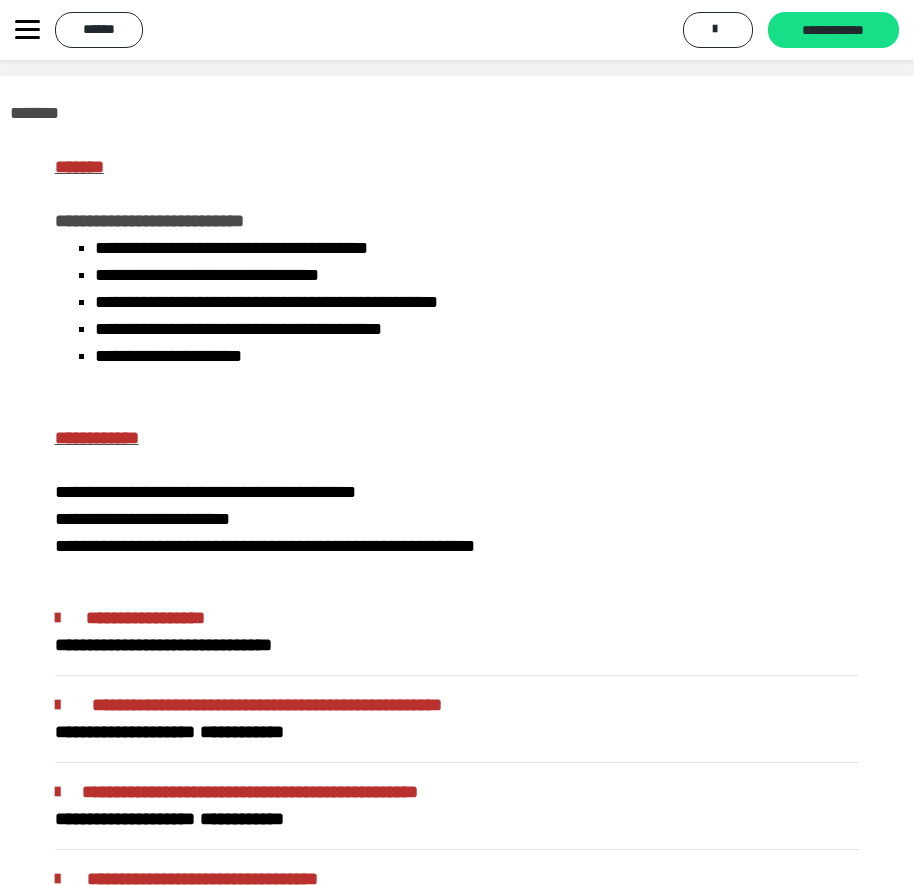 scroll, scrollTop: 0, scrollLeft: 0, axis: both 